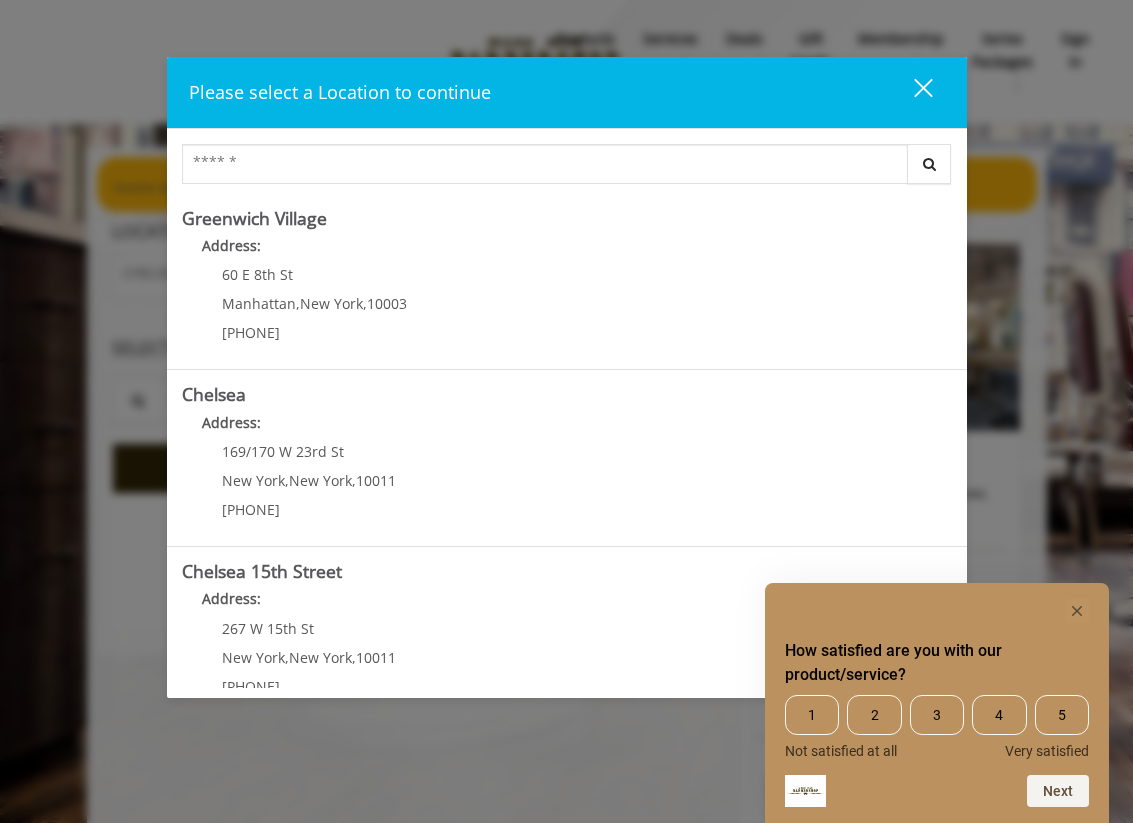 scroll, scrollTop: 0, scrollLeft: 0, axis: both 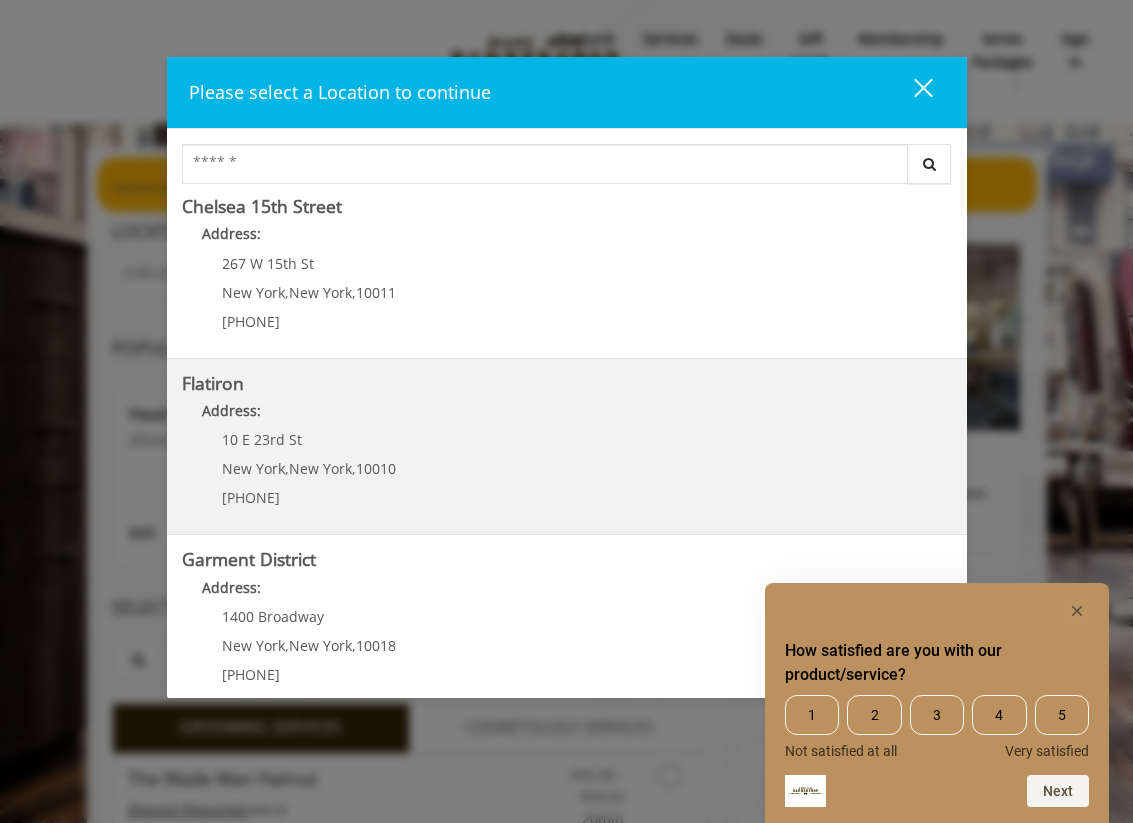 click on "Address:" at bounding box center (567, 416) 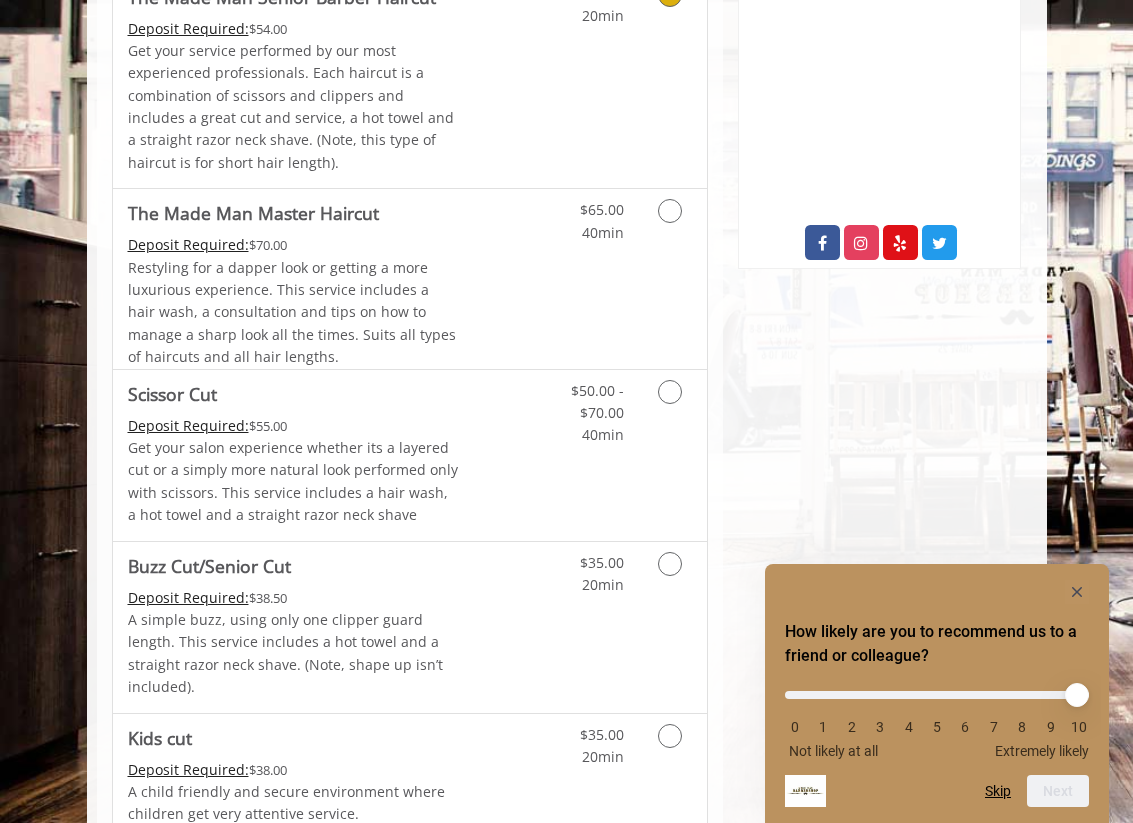 scroll, scrollTop: 733, scrollLeft: 0, axis: vertical 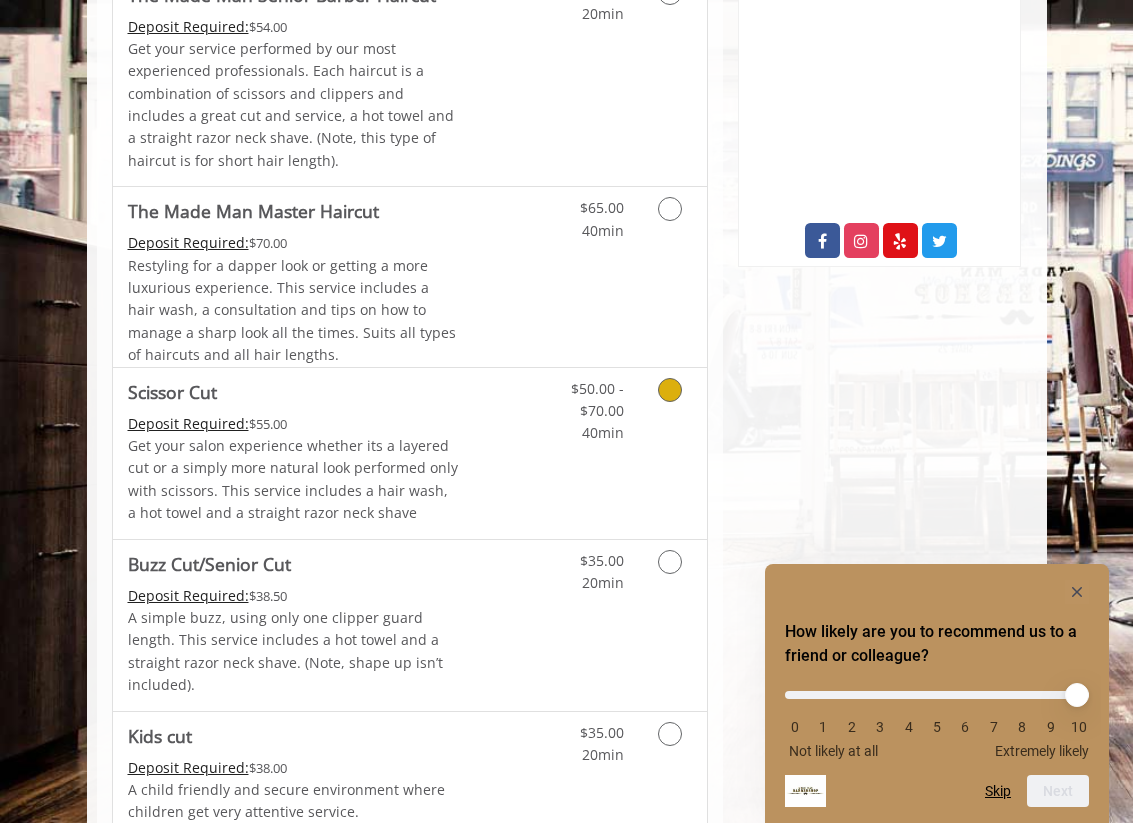 click at bounding box center (670, 390) 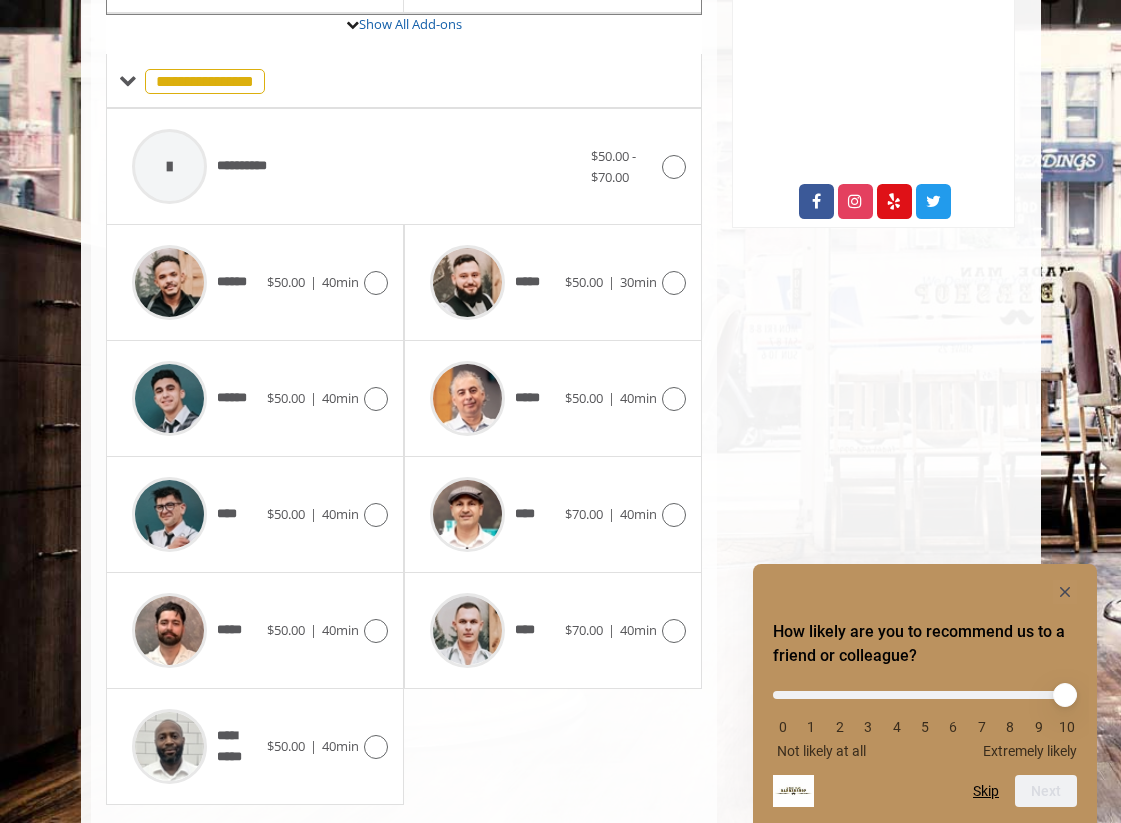 scroll, scrollTop: 824, scrollLeft: 0, axis: vertical 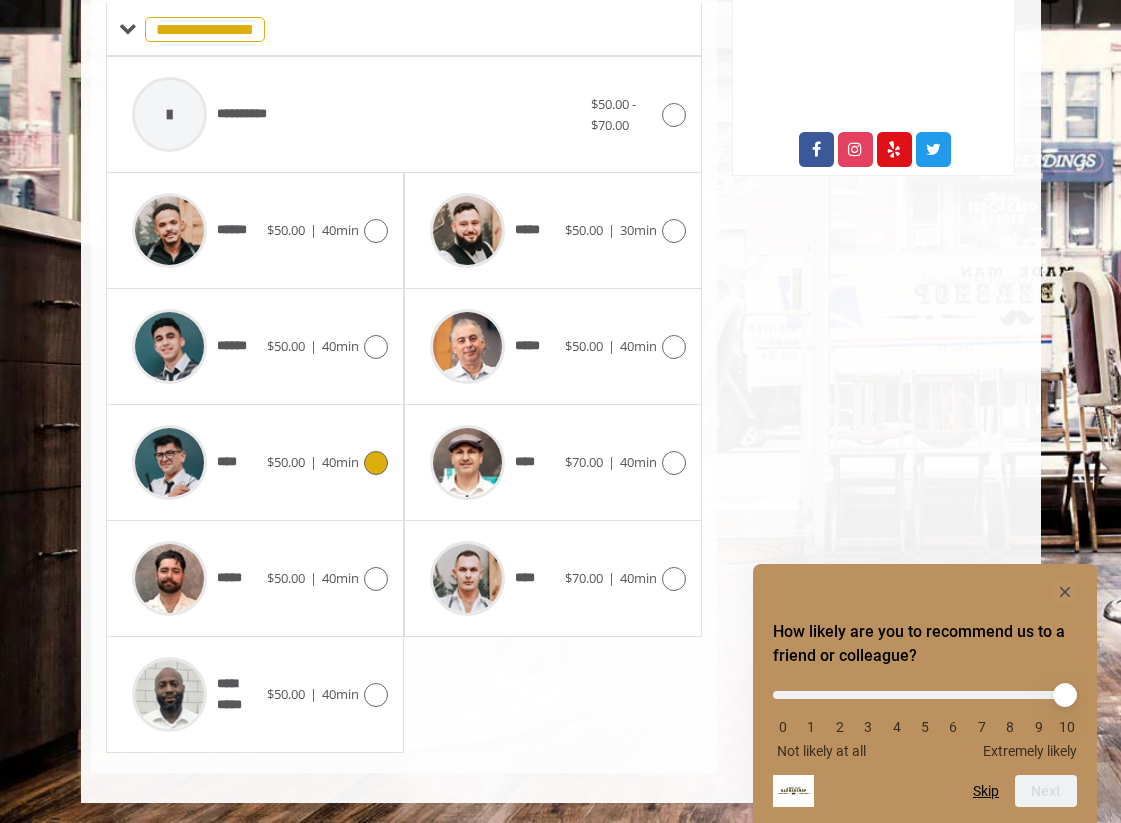 click at bounding box center (376, 463) 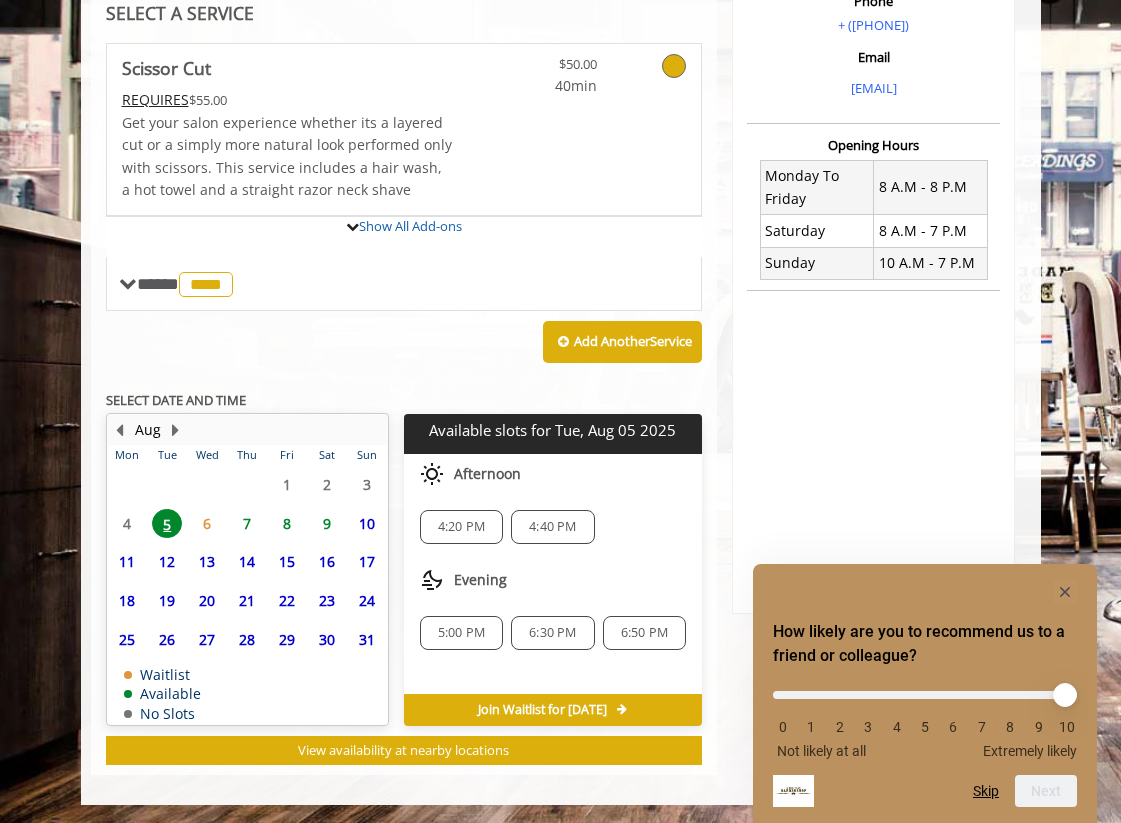 scroll, scrollTop: 570, scrollLeft: 0, axis: vertical 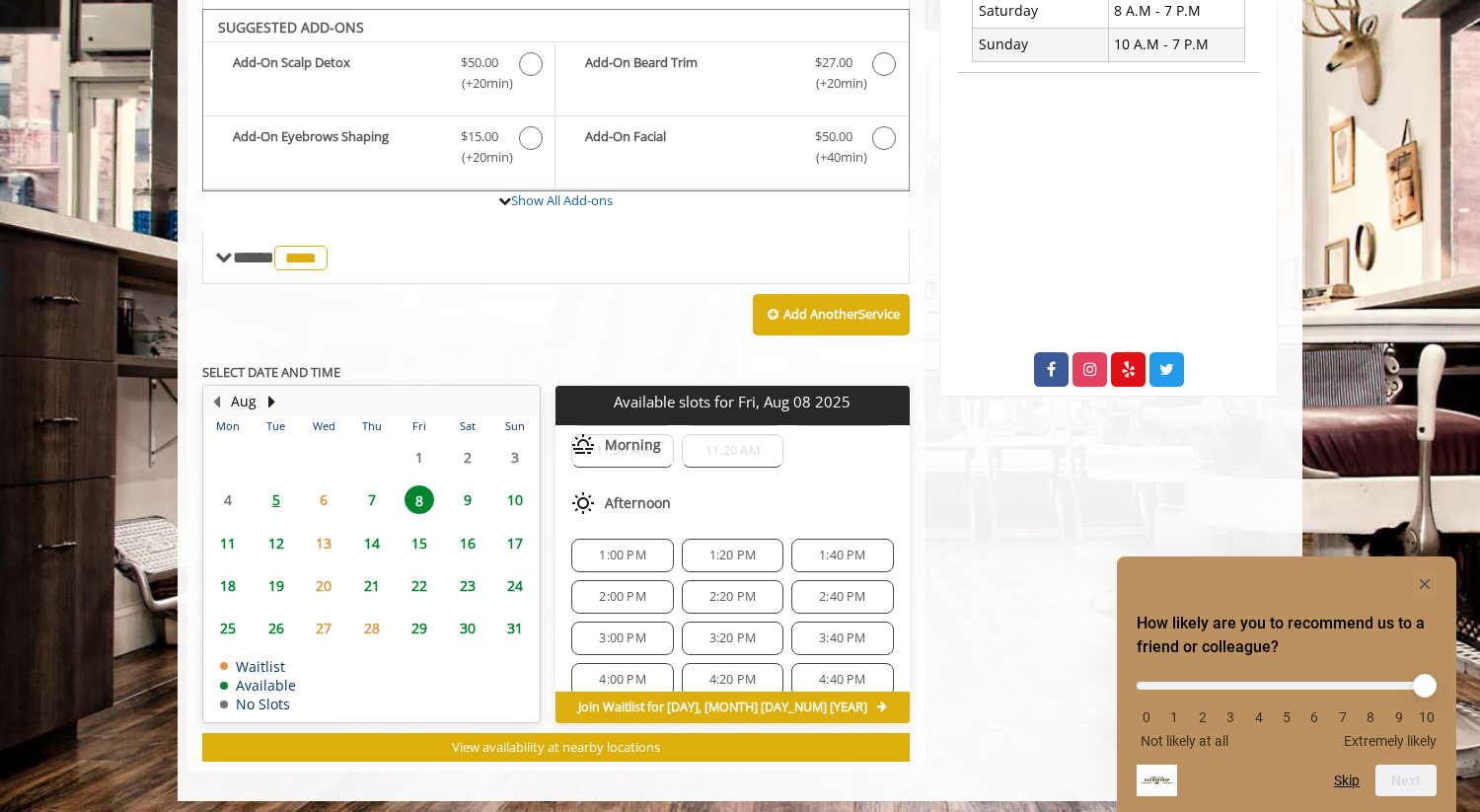 click on "2:20 PM" 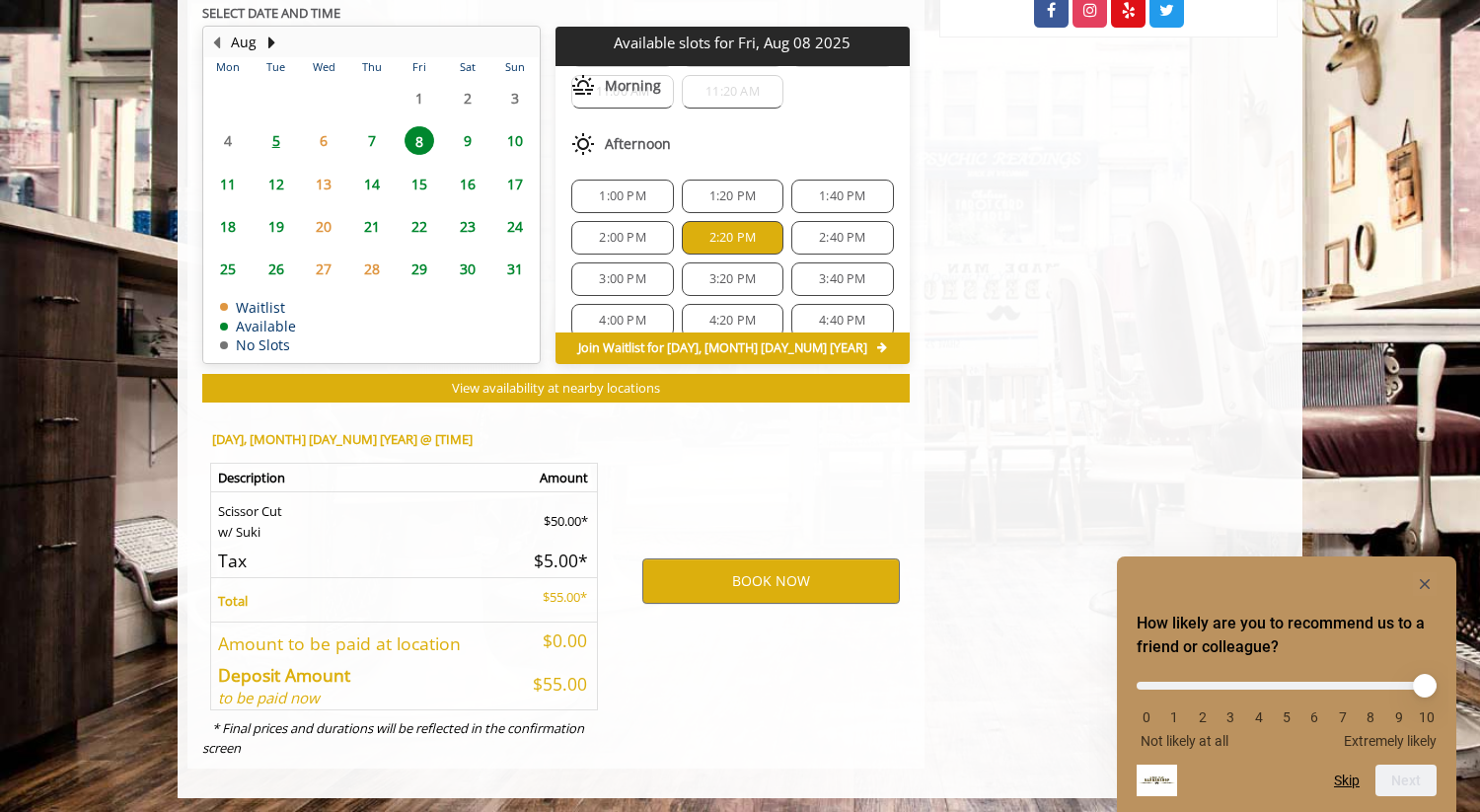 scroll, scrollTop: 956, scrollLeft: 0, axis: vertical 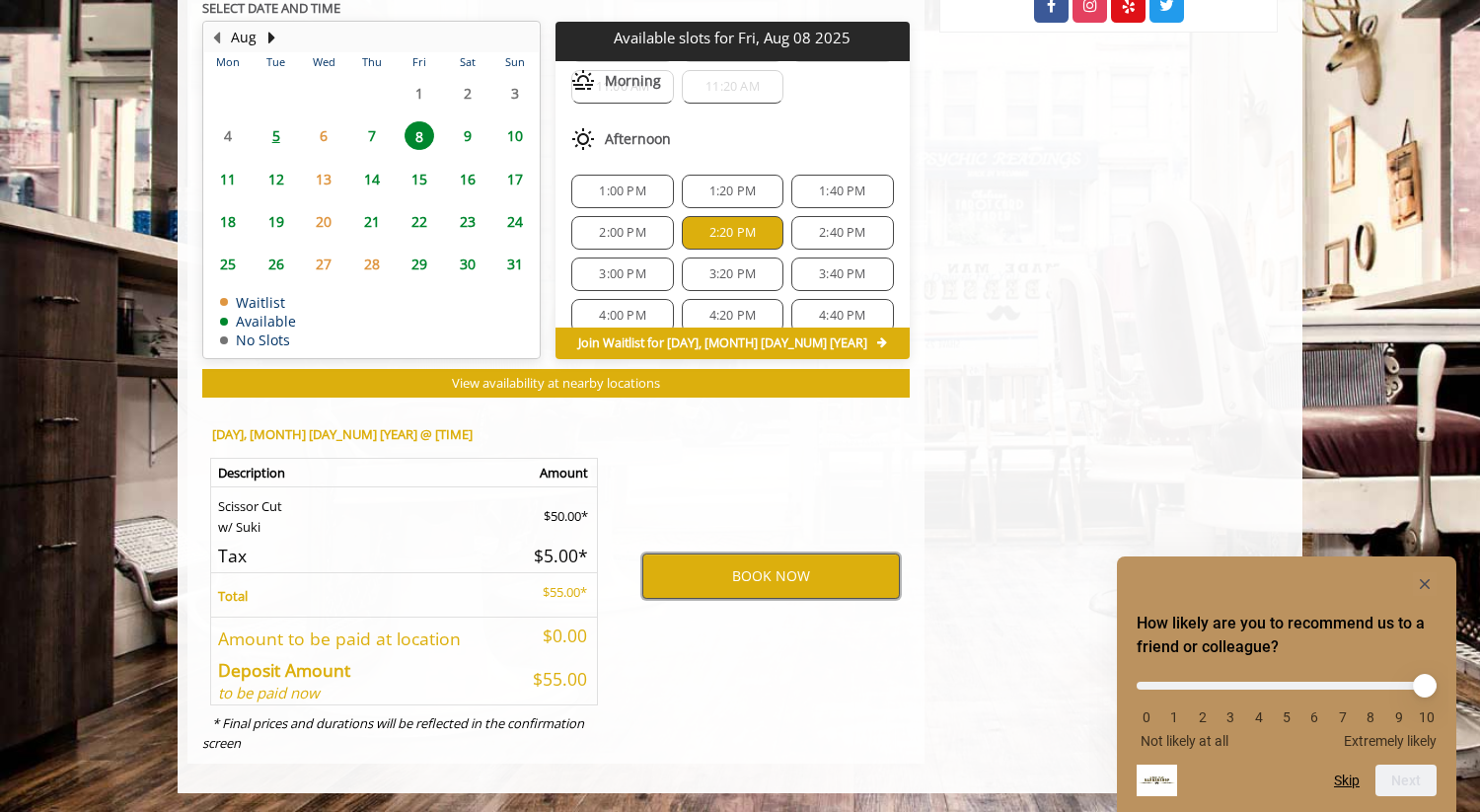 click on "BOOK NOW" at bounding box center [771, 576] 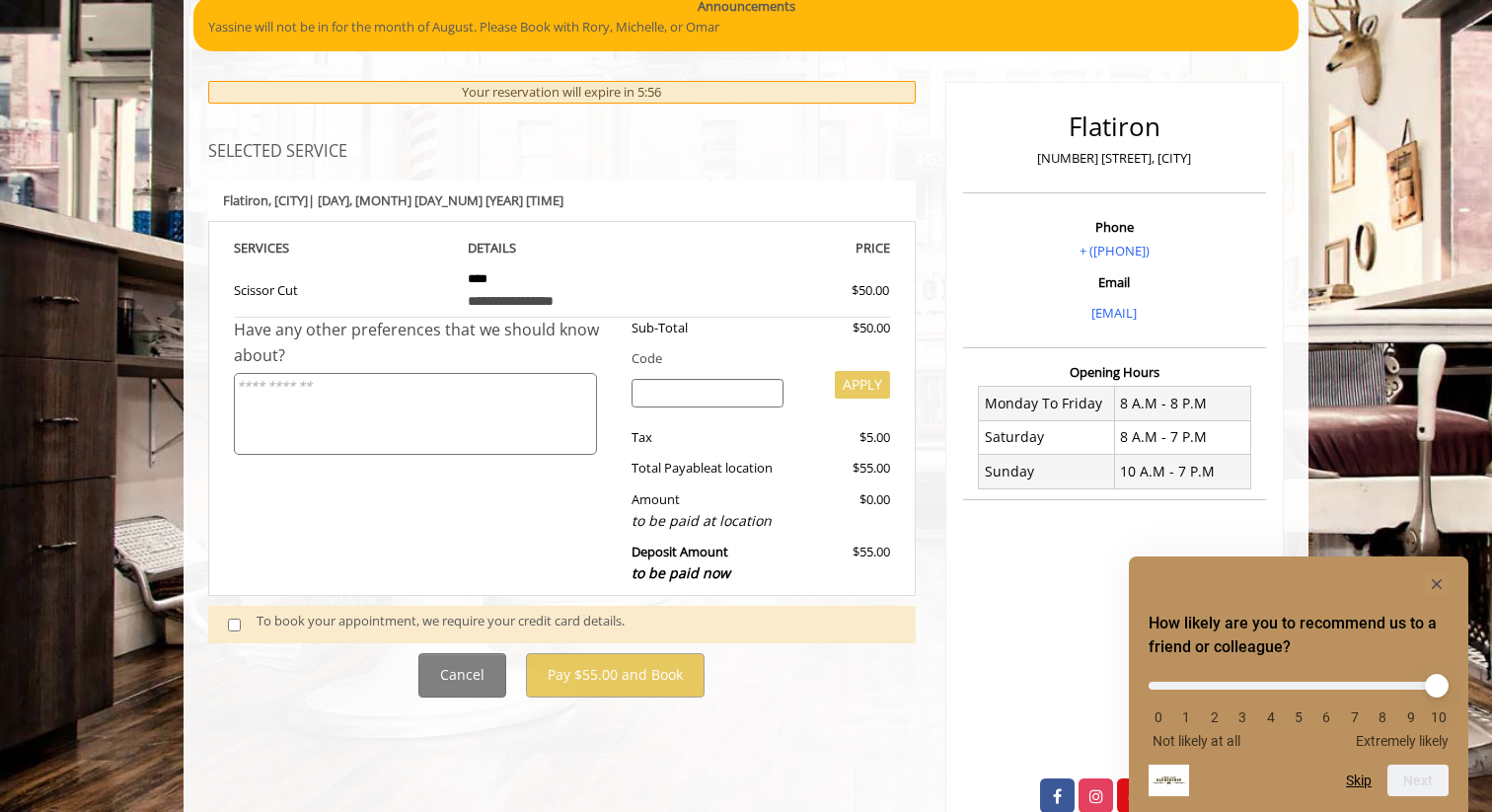 scroll, scrollTop: 226, scrollLeft: 0, axis: vertical 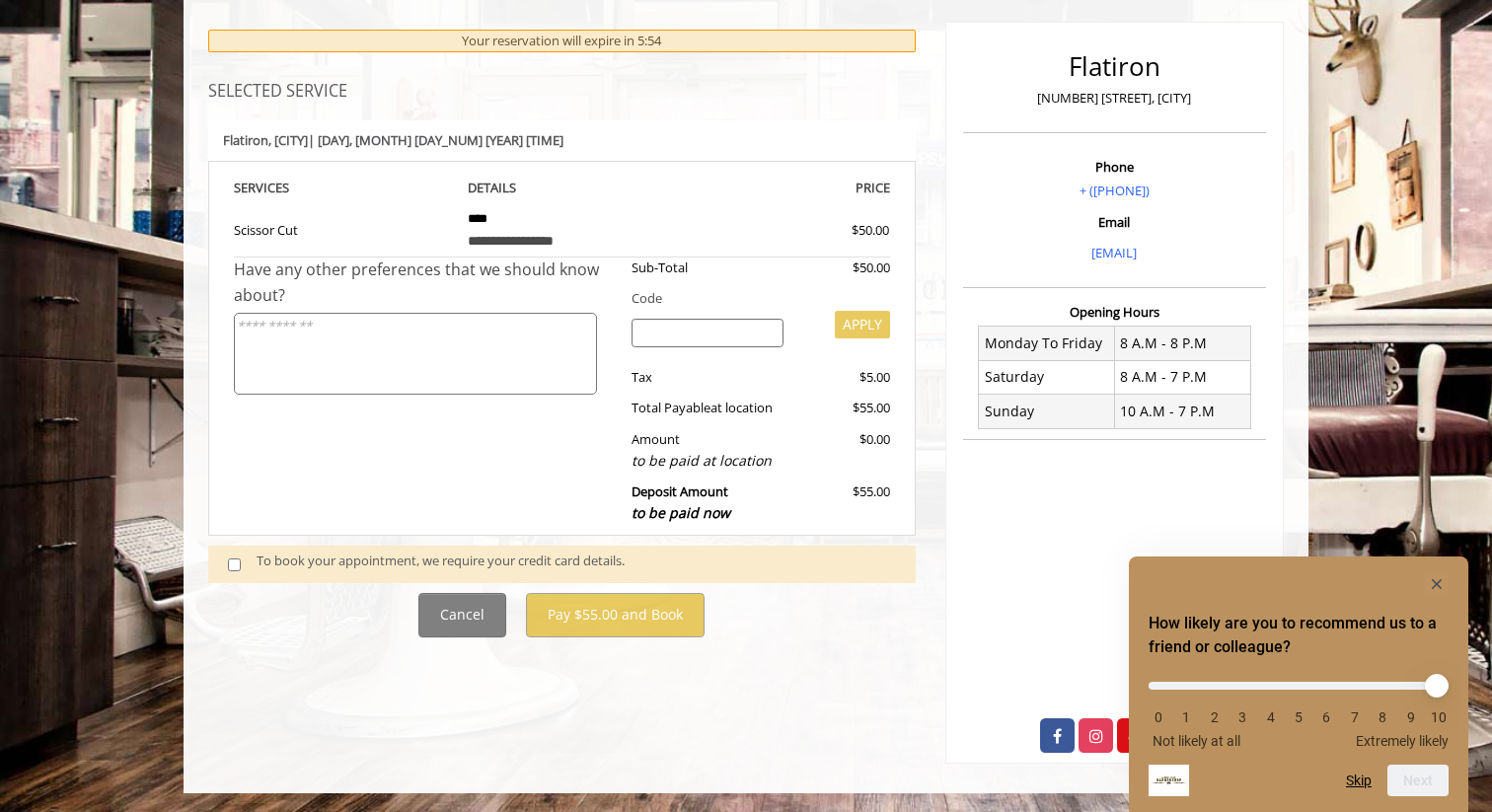 click on "To book your appointment, we require your credit card details." 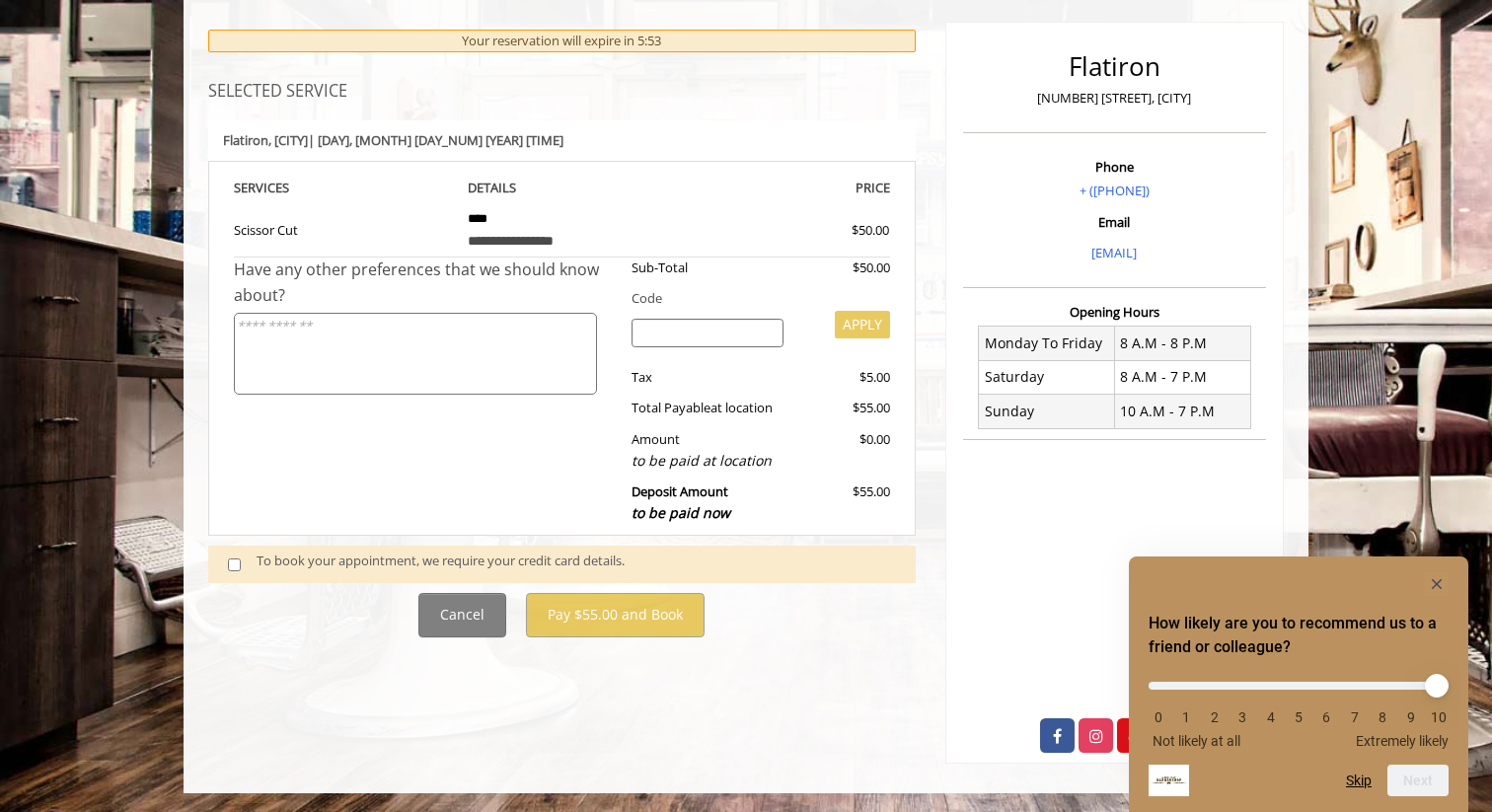 click 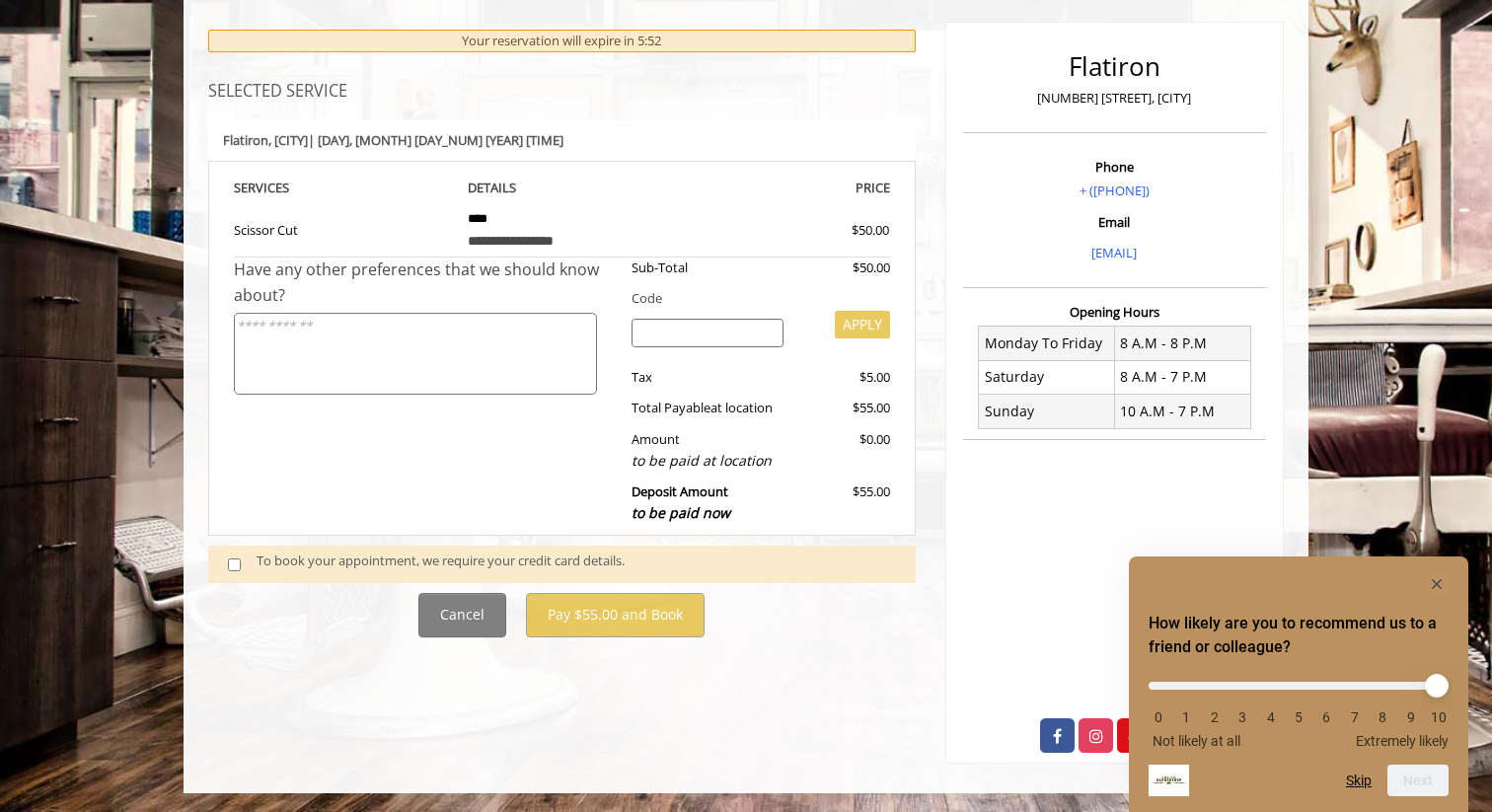 click 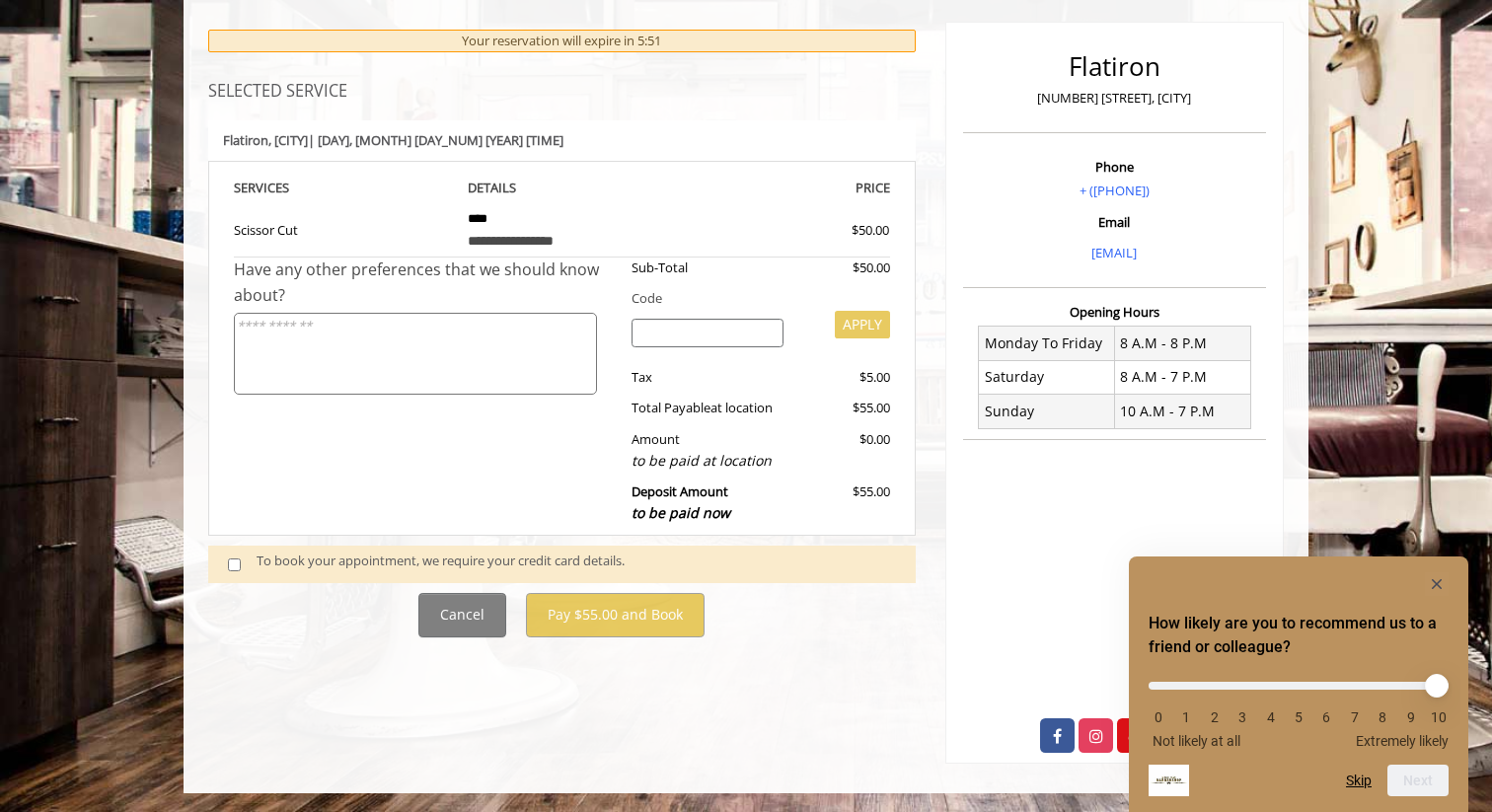 click 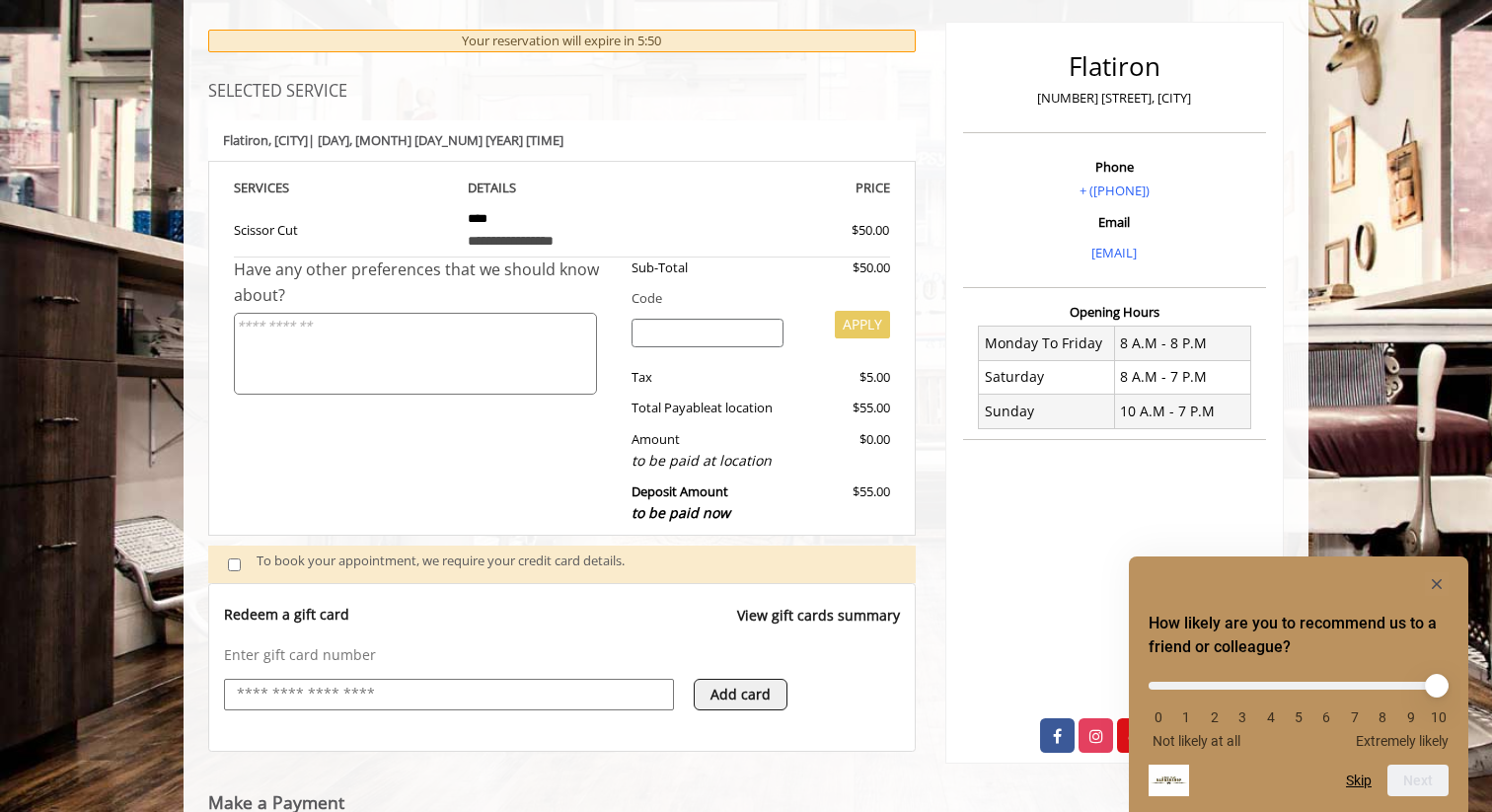 scroll, scrollTop: 281, scrollLeft: 0, axis: vertical 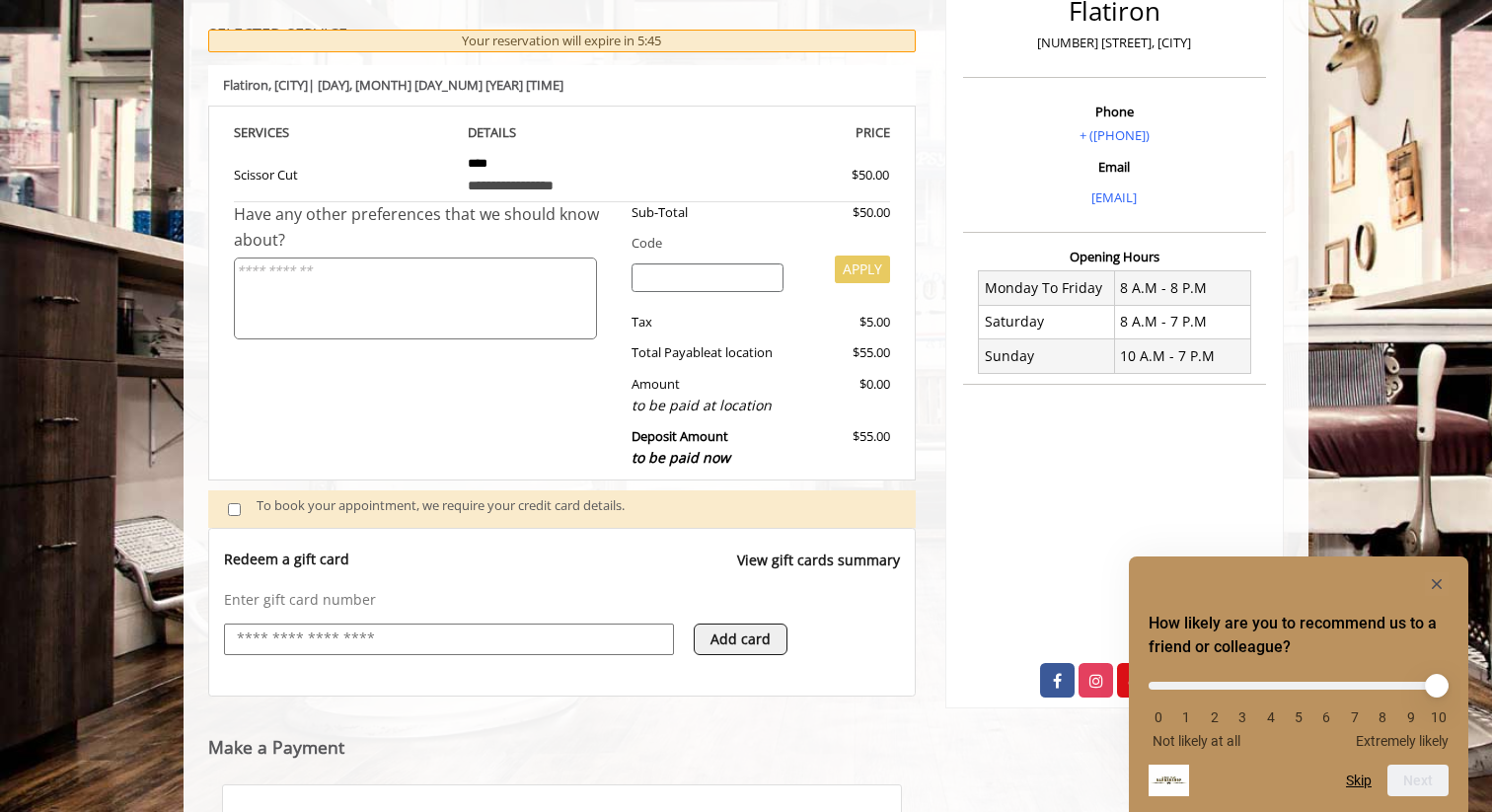 click at bounding box center [449, 639] 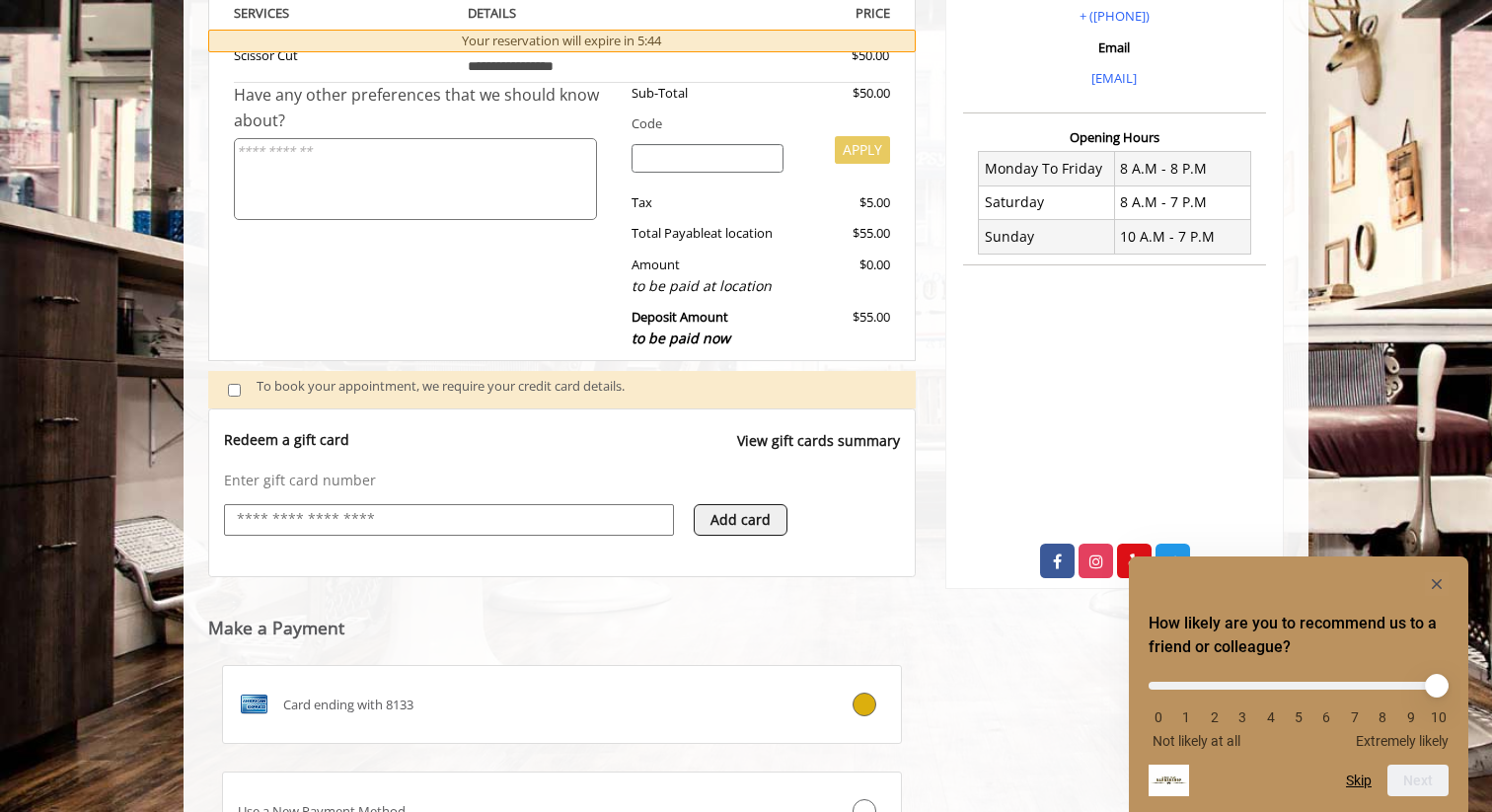scroll, scrollTop: 433, scrollLeft: 0, axis: vertical 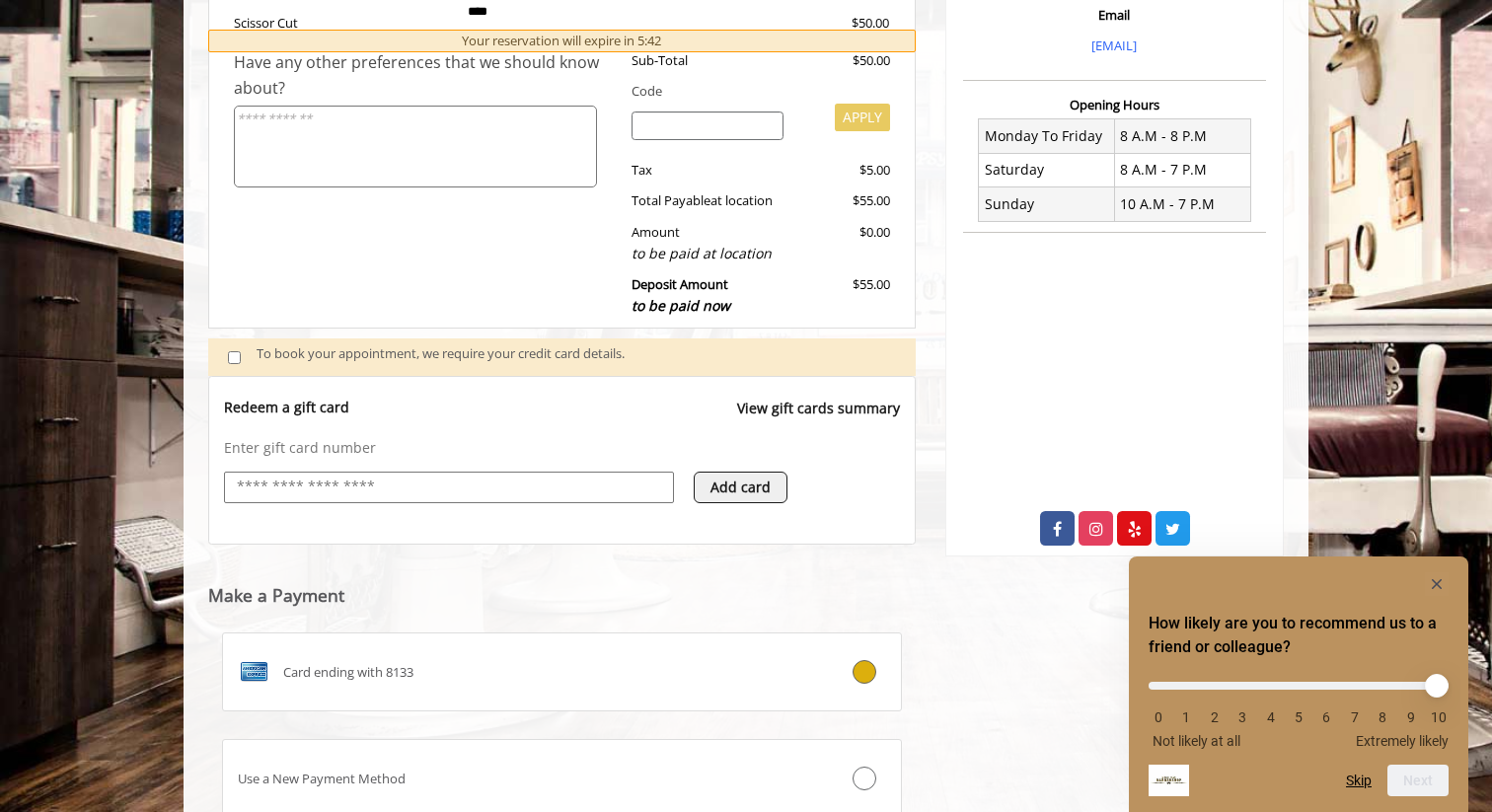 type on "**********" 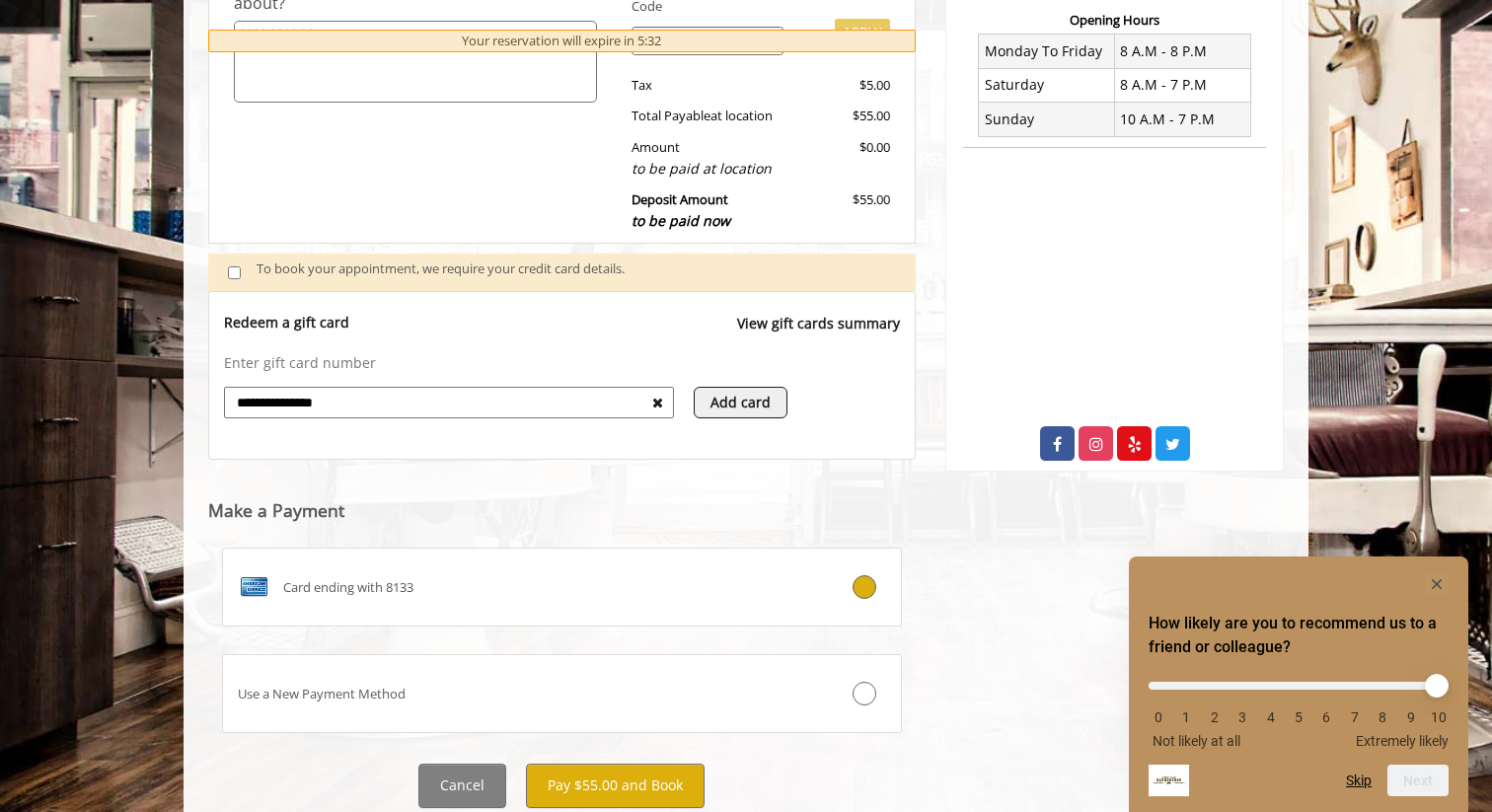 scroll, scrollTop: 583, scrollLeft: 0, axis: vertical 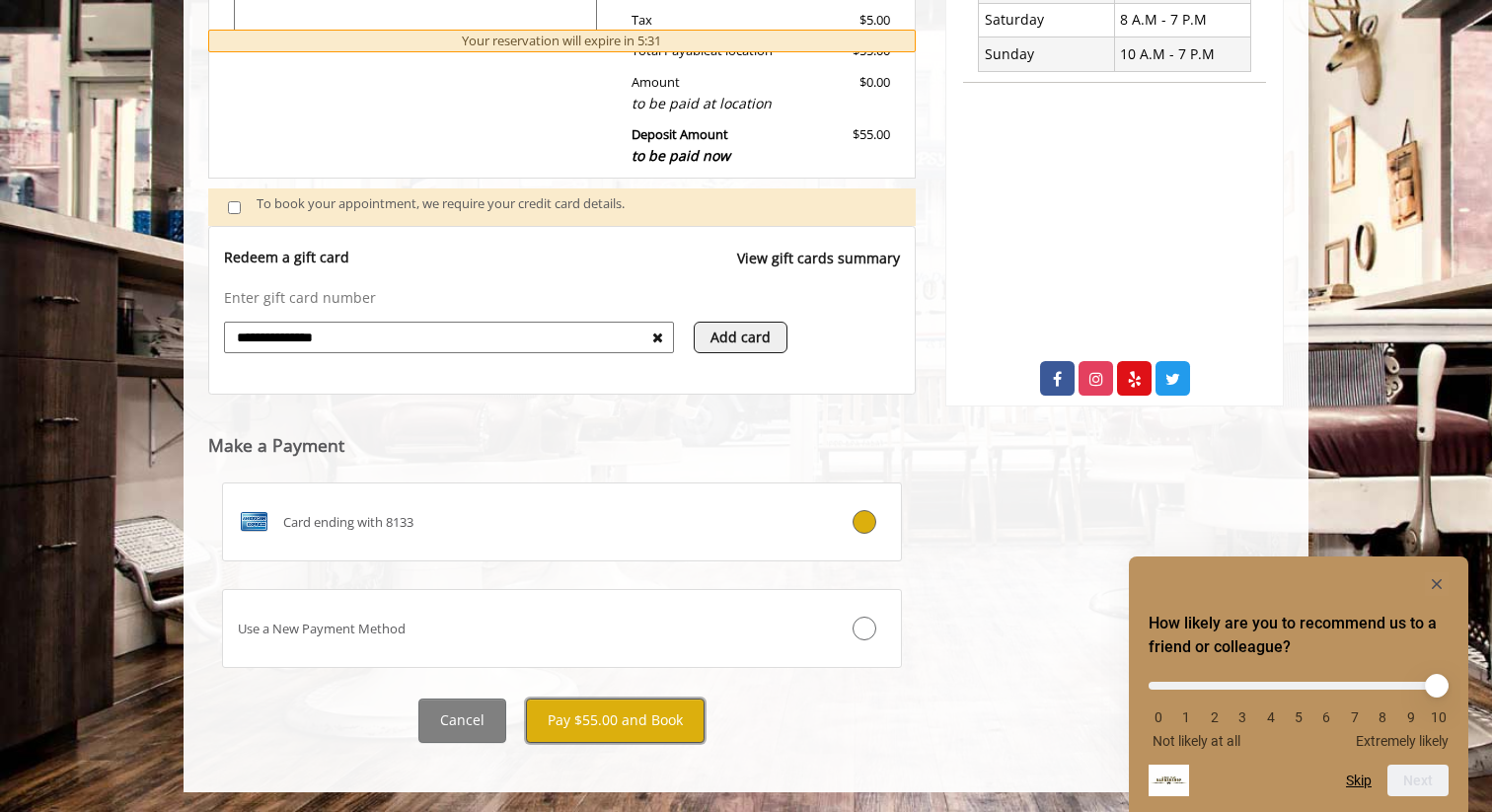click on "Pay $55.00 and Book" at bounding box center (615, 720) 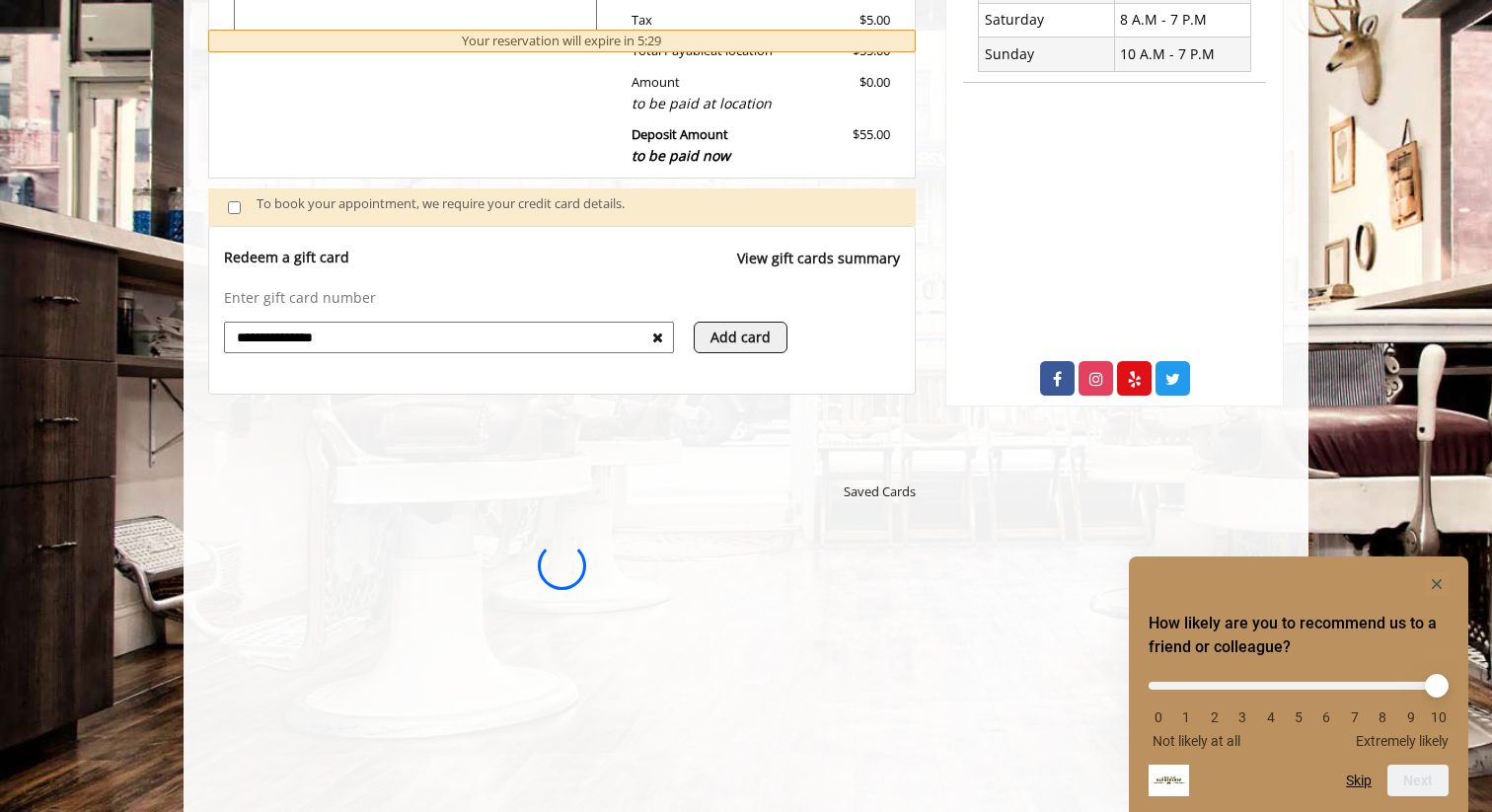 scroll, scrollTop: 0, scrollLeft: 0, axis: both 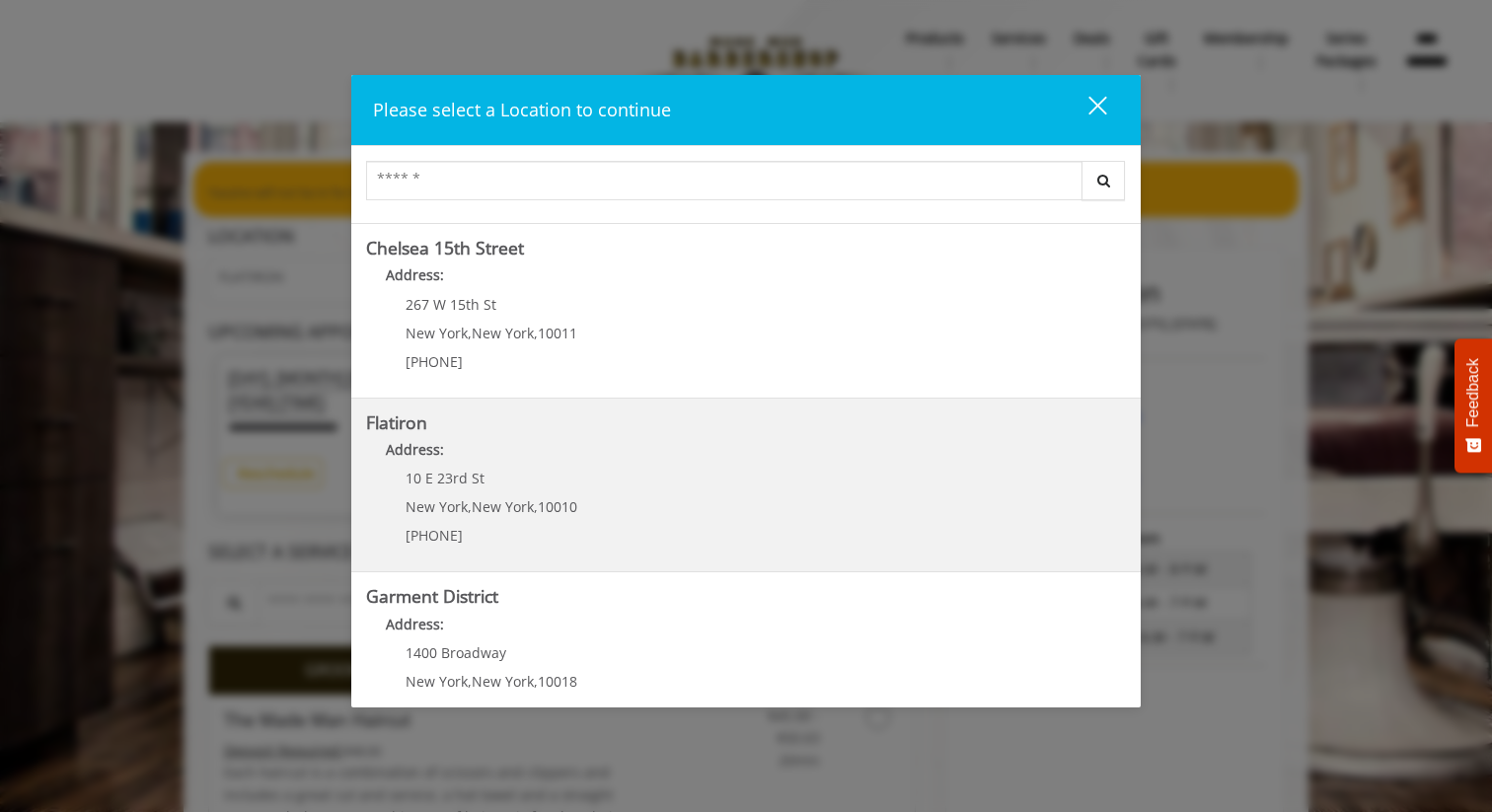 click on "Flatiron Address: [NUMBER] [STREET] [CITY], [STATE], [POSTAL_CODE] [PHONE]" at bounding box center [746, 485] 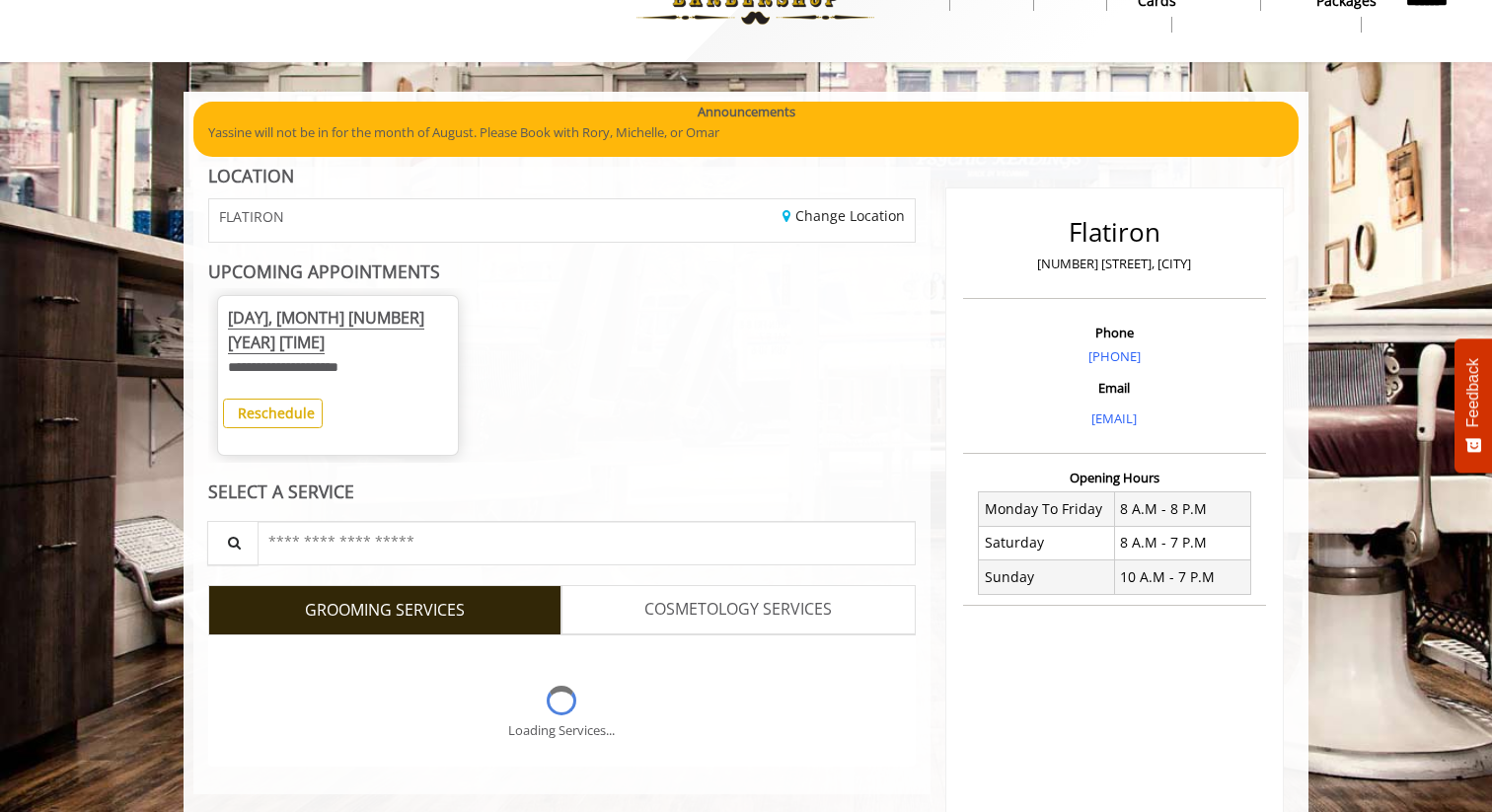 scroll, scrollTop: 69, scrollLeft: 0, axis: vertical 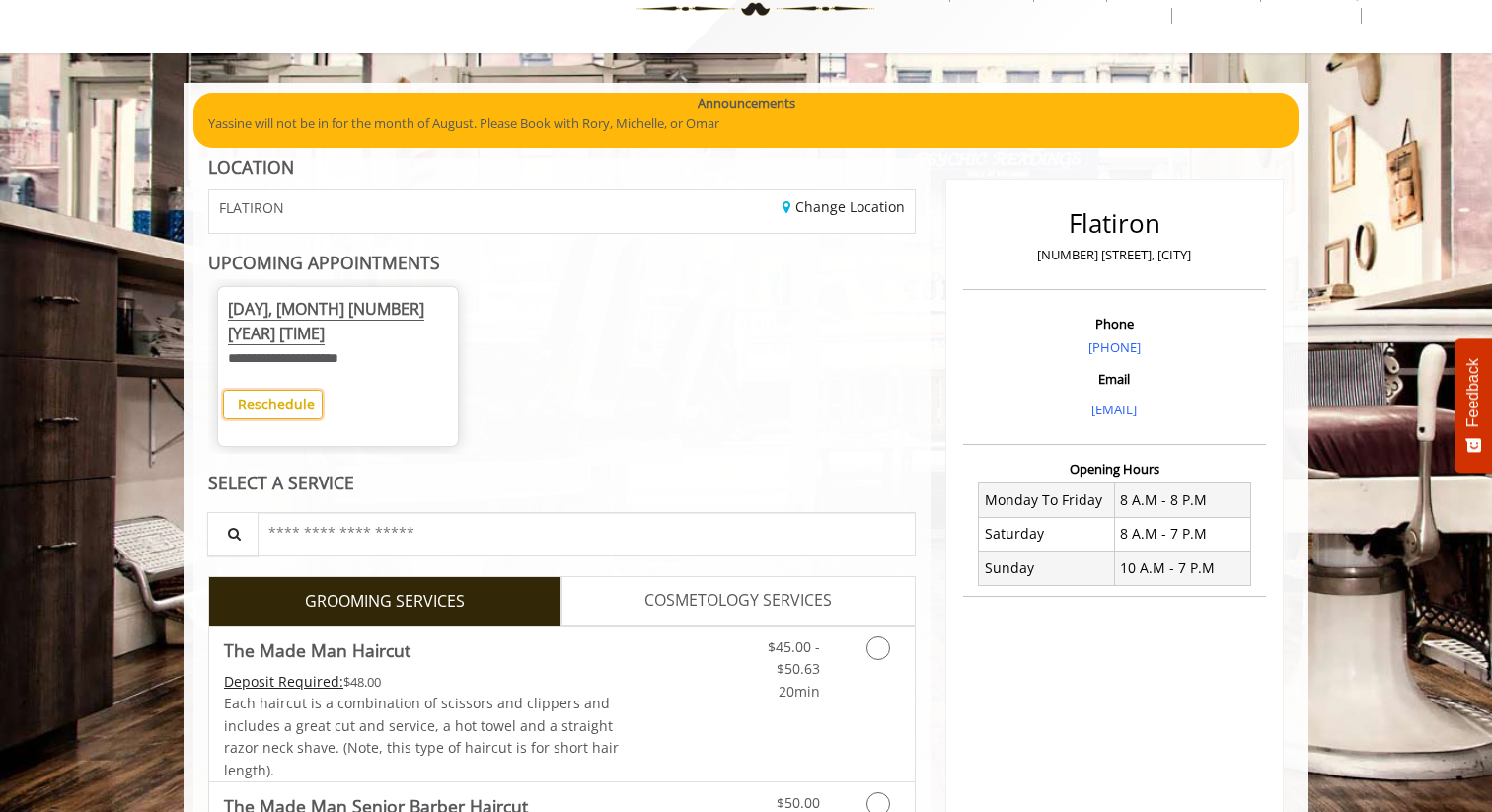 click on "Reschedule" 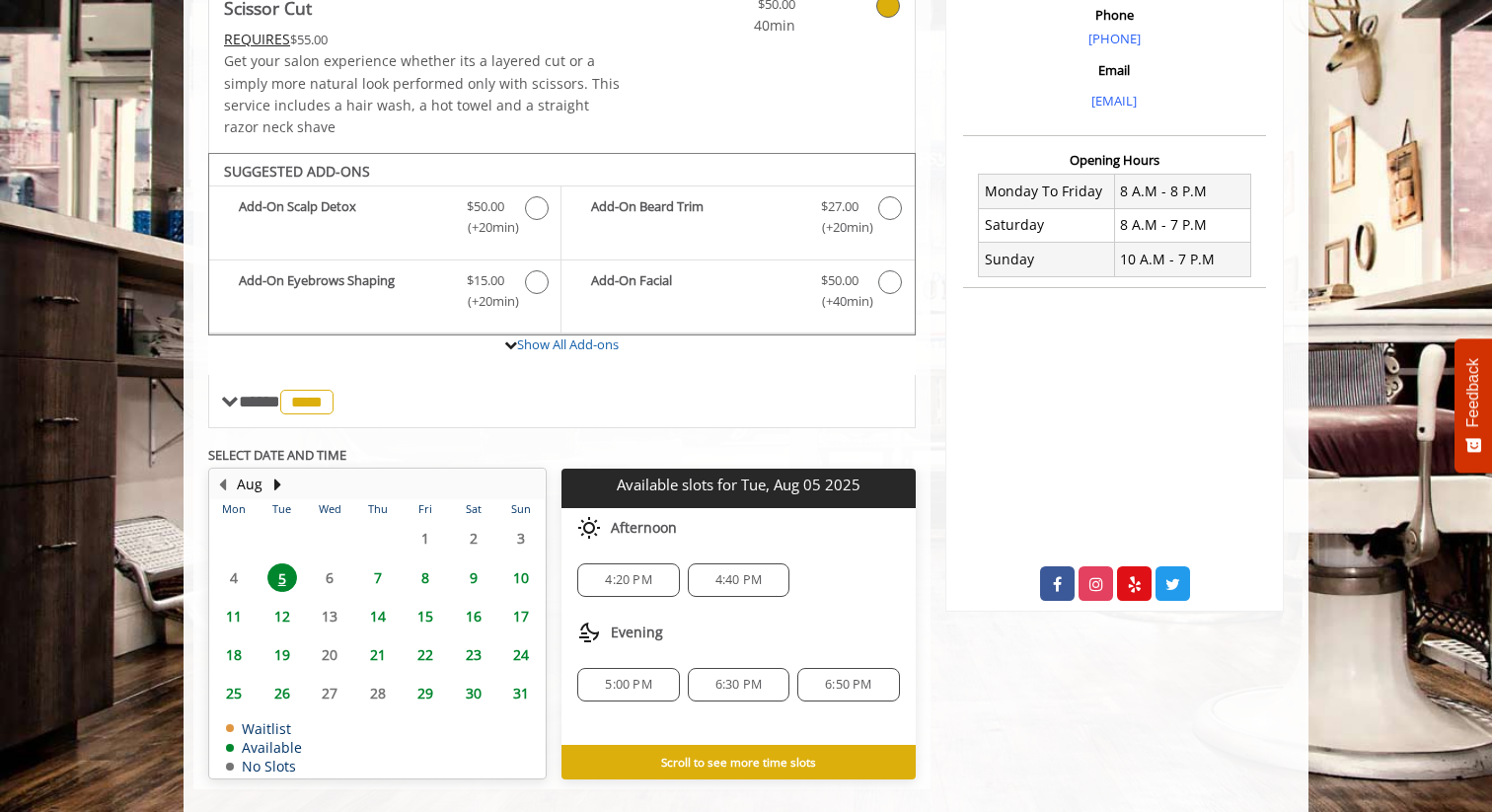 scroll, scrollTop: 404, scrollLeft: 0, axis: vertical 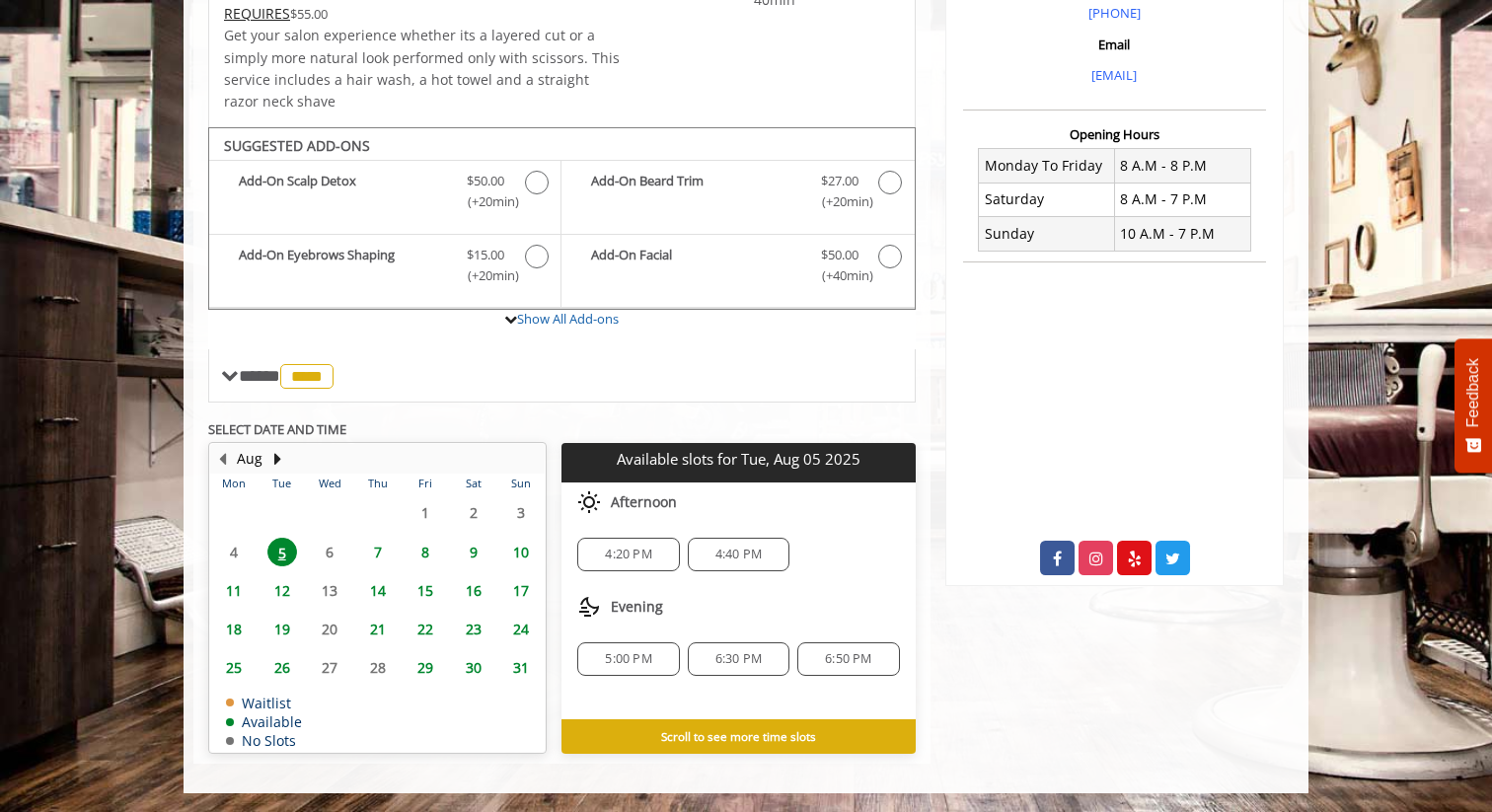 click on "7" 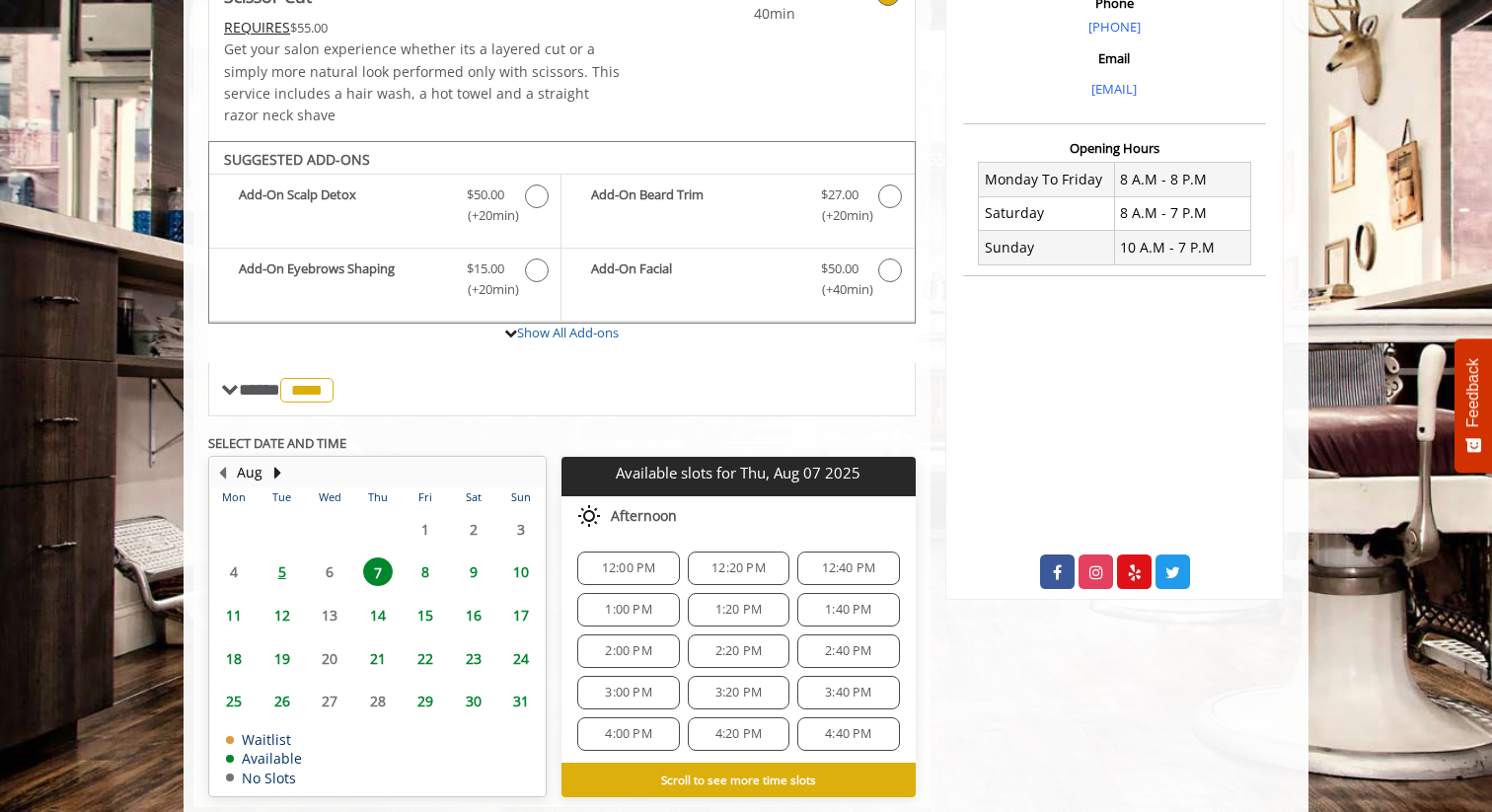 scroll, scrollTop: 433, scrollLeft: 0, axis: vertical 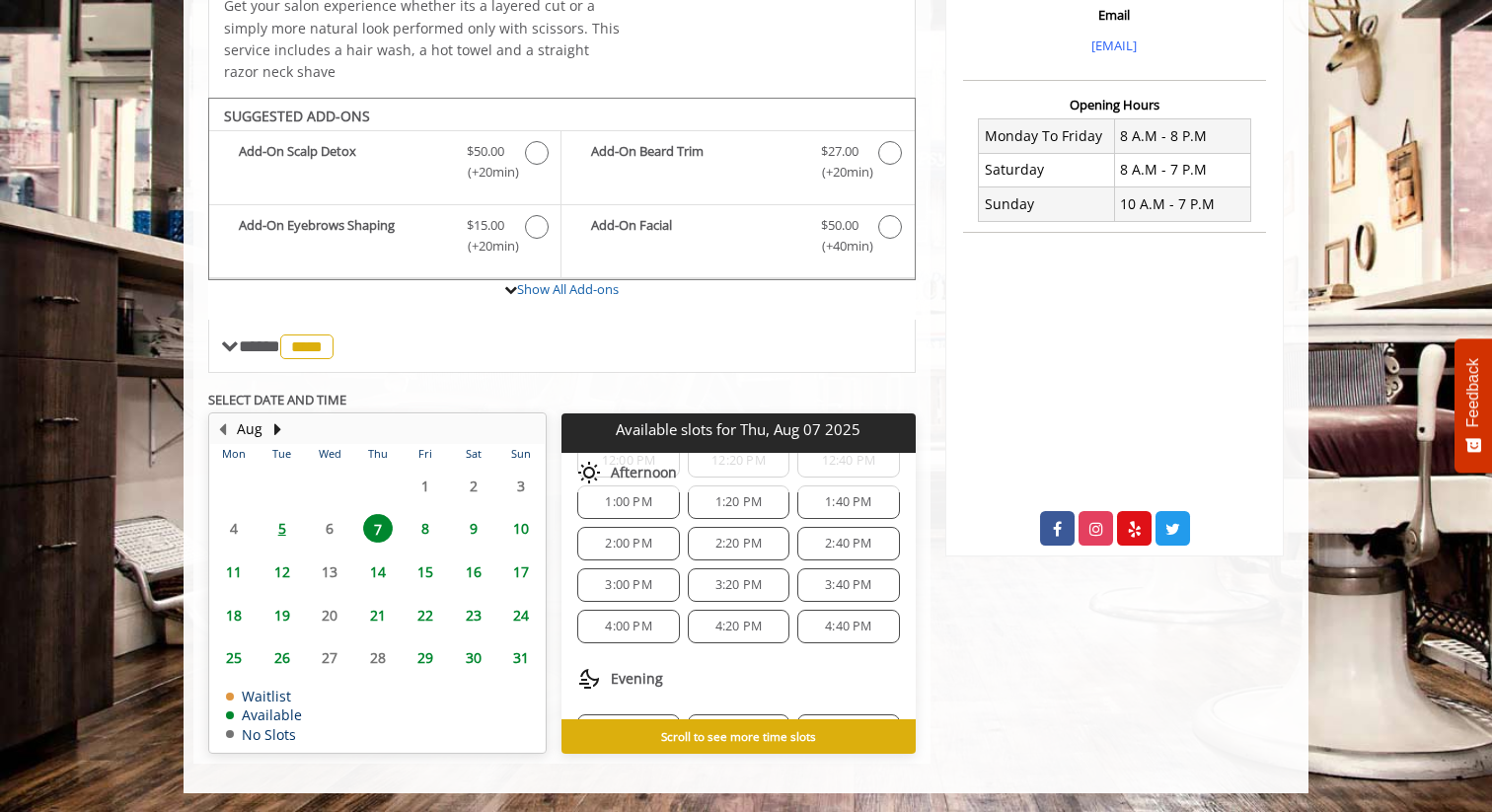 click on "2:20 PM" 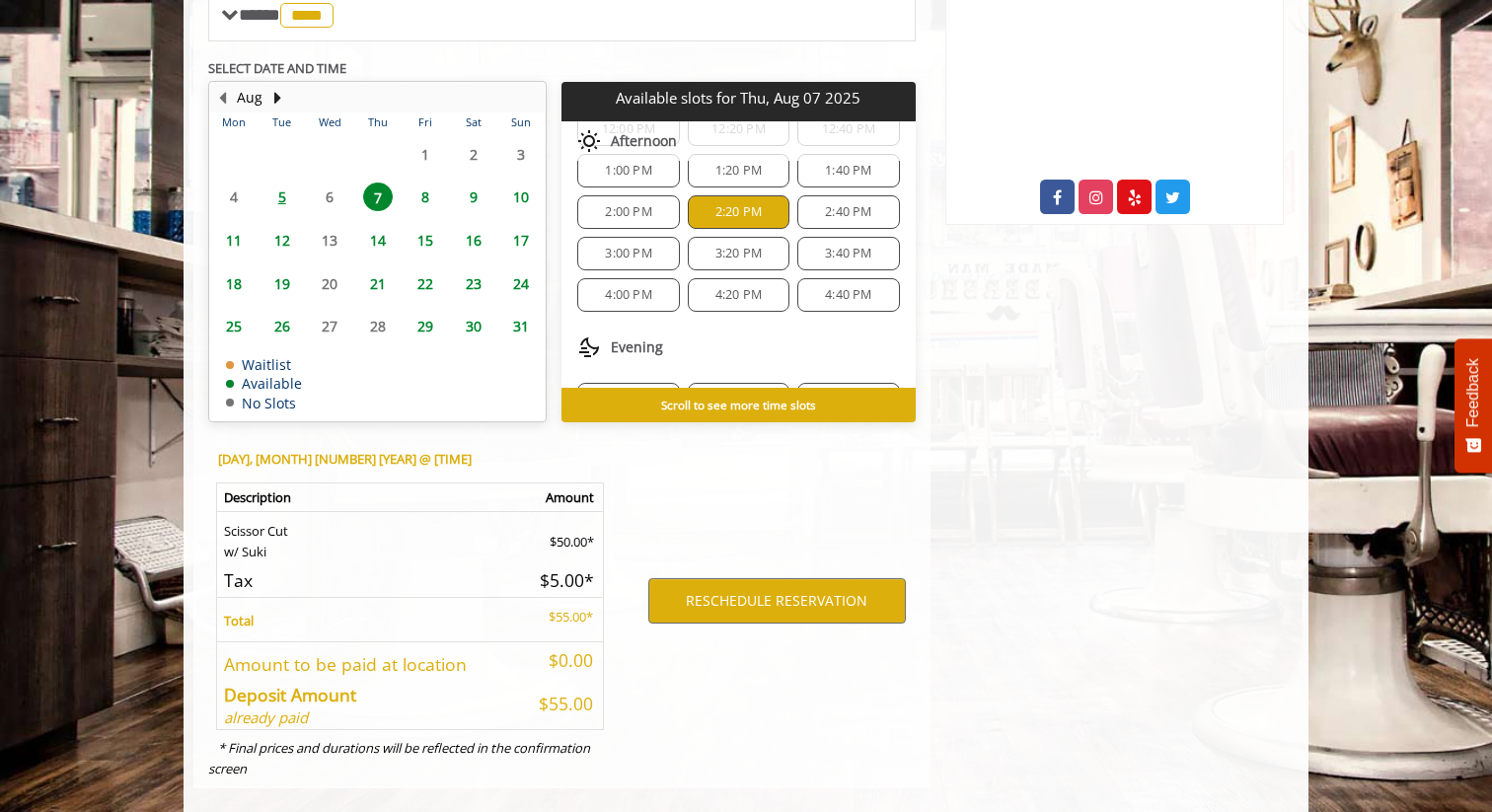 scroll, scrollTop: 790, scrollLeft: 0, axis: vertical 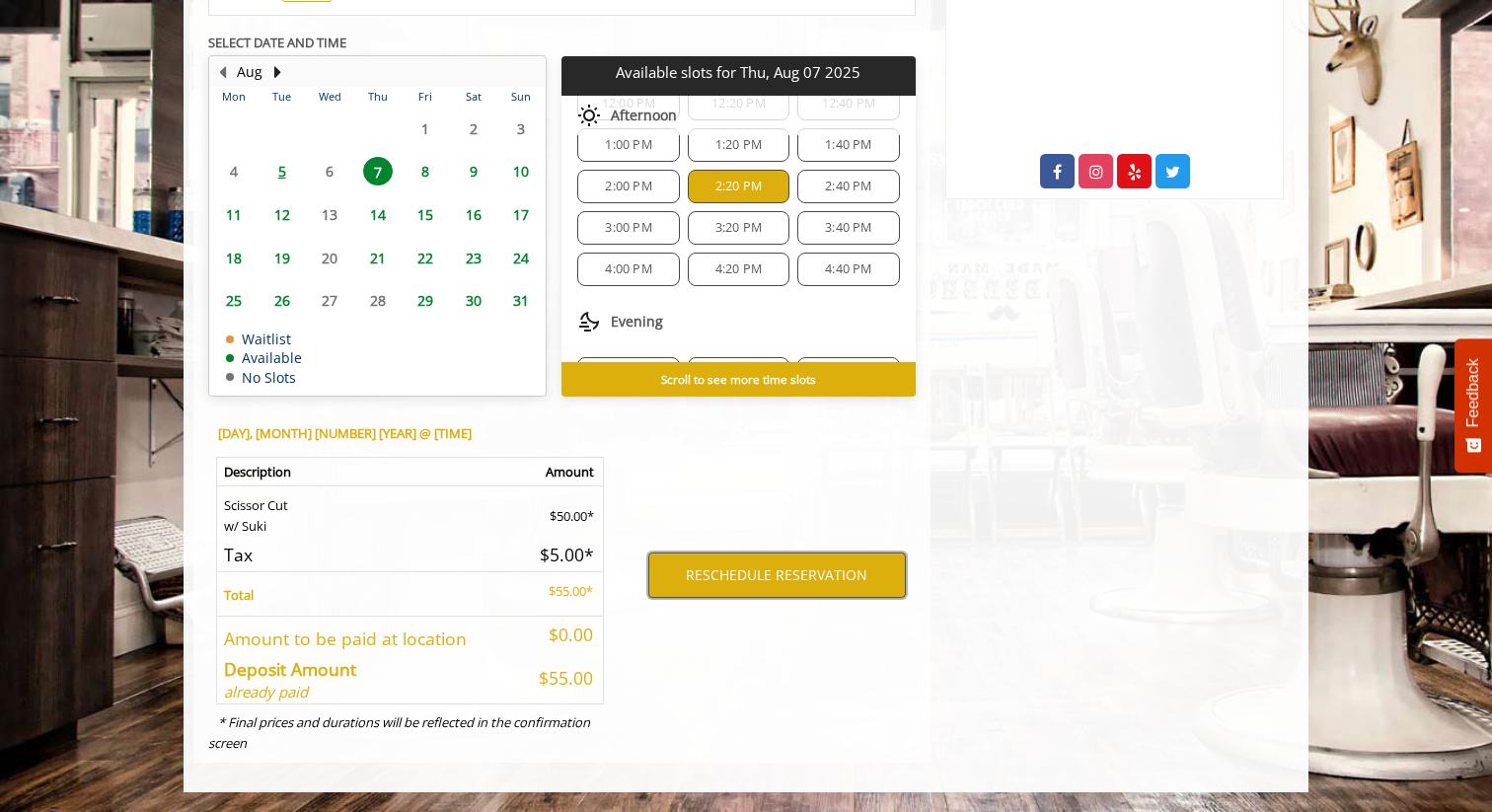 click on "RESCHEDULE RESERVATION" at bounding box center [777, 575] 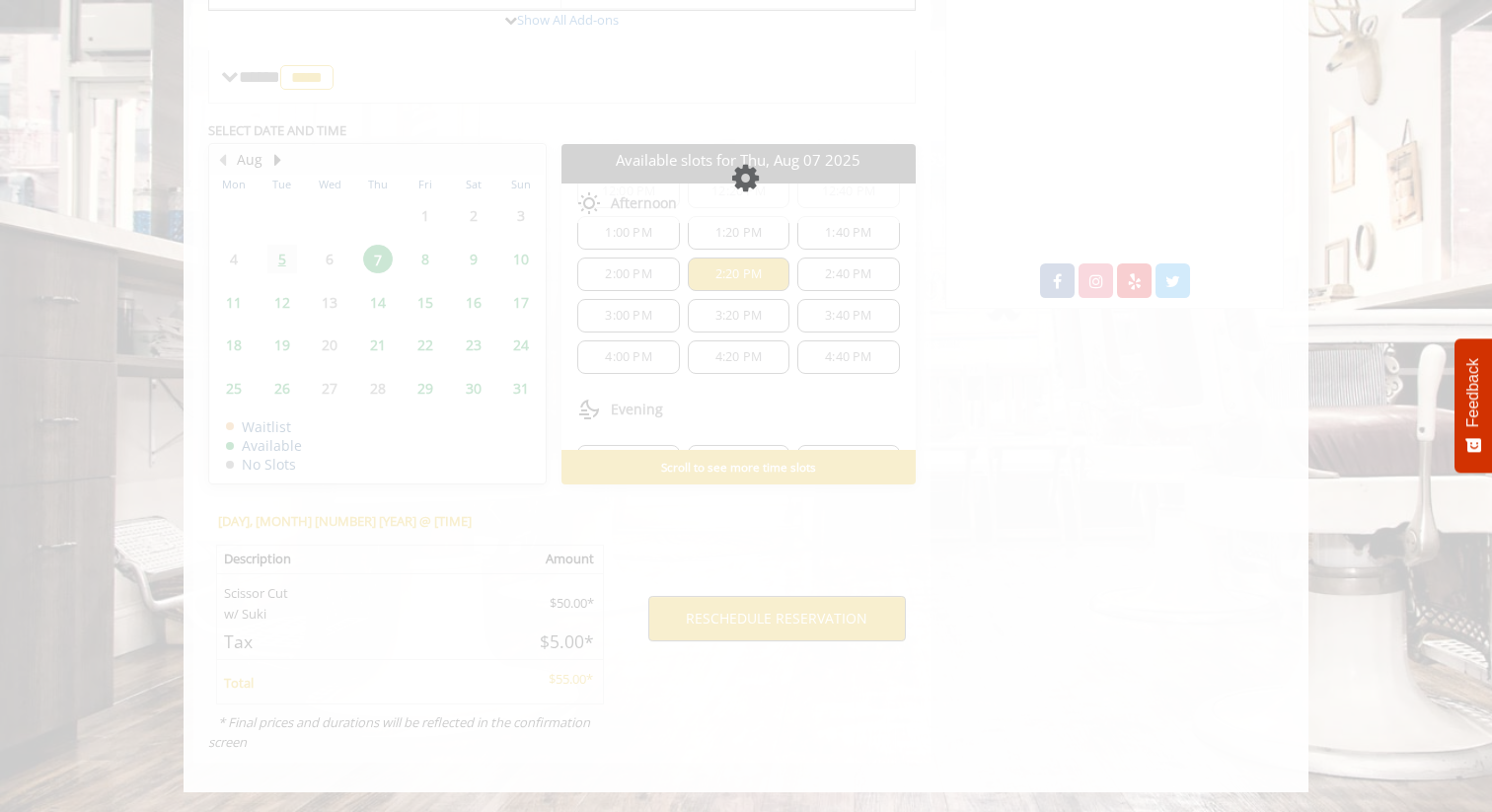 scroll, scrollTop: 0, scrollLeft: 0, axis: both 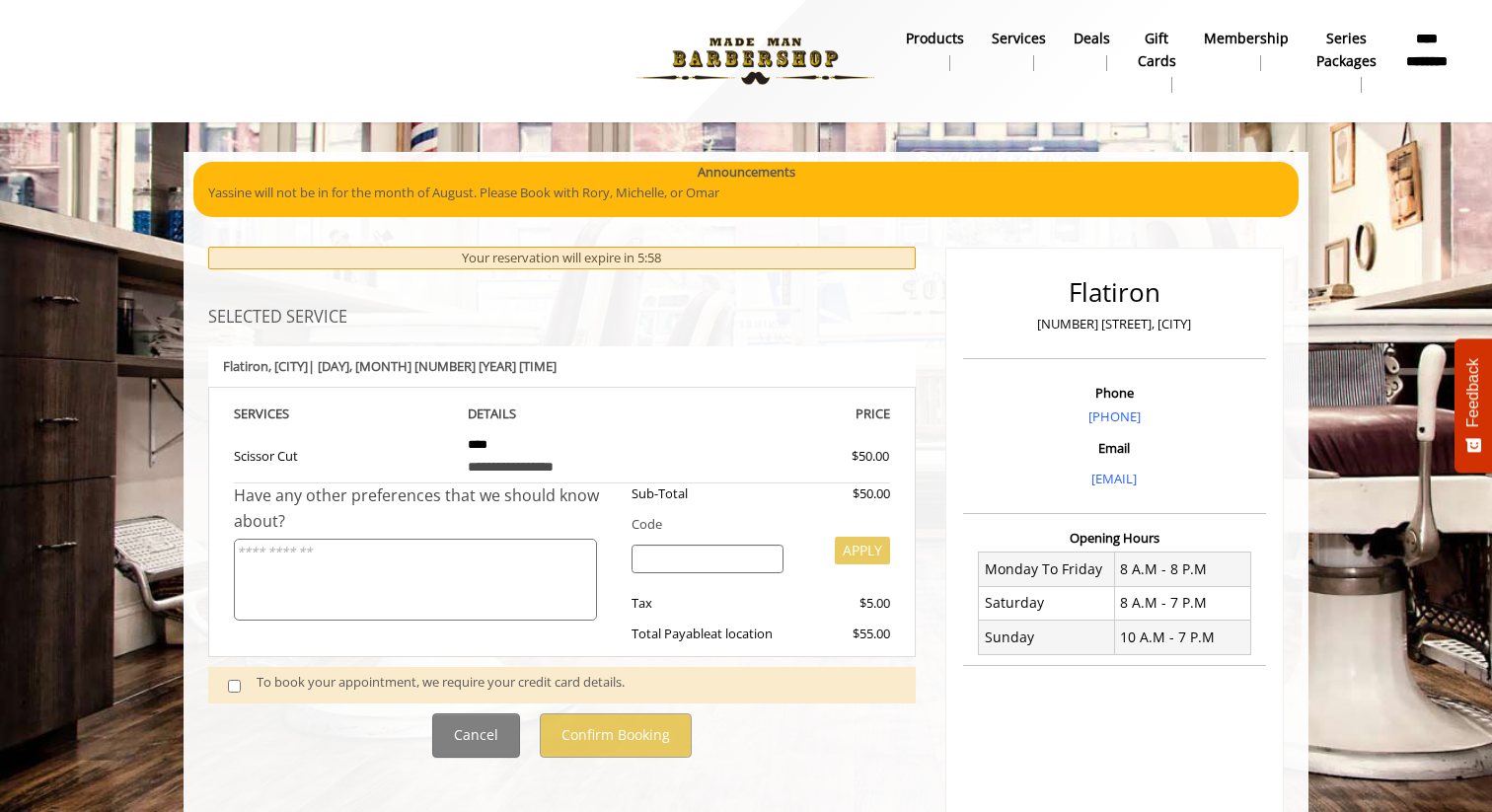 click on "To book your appointment, we require your credit card details." at bounding box center (576, 685) 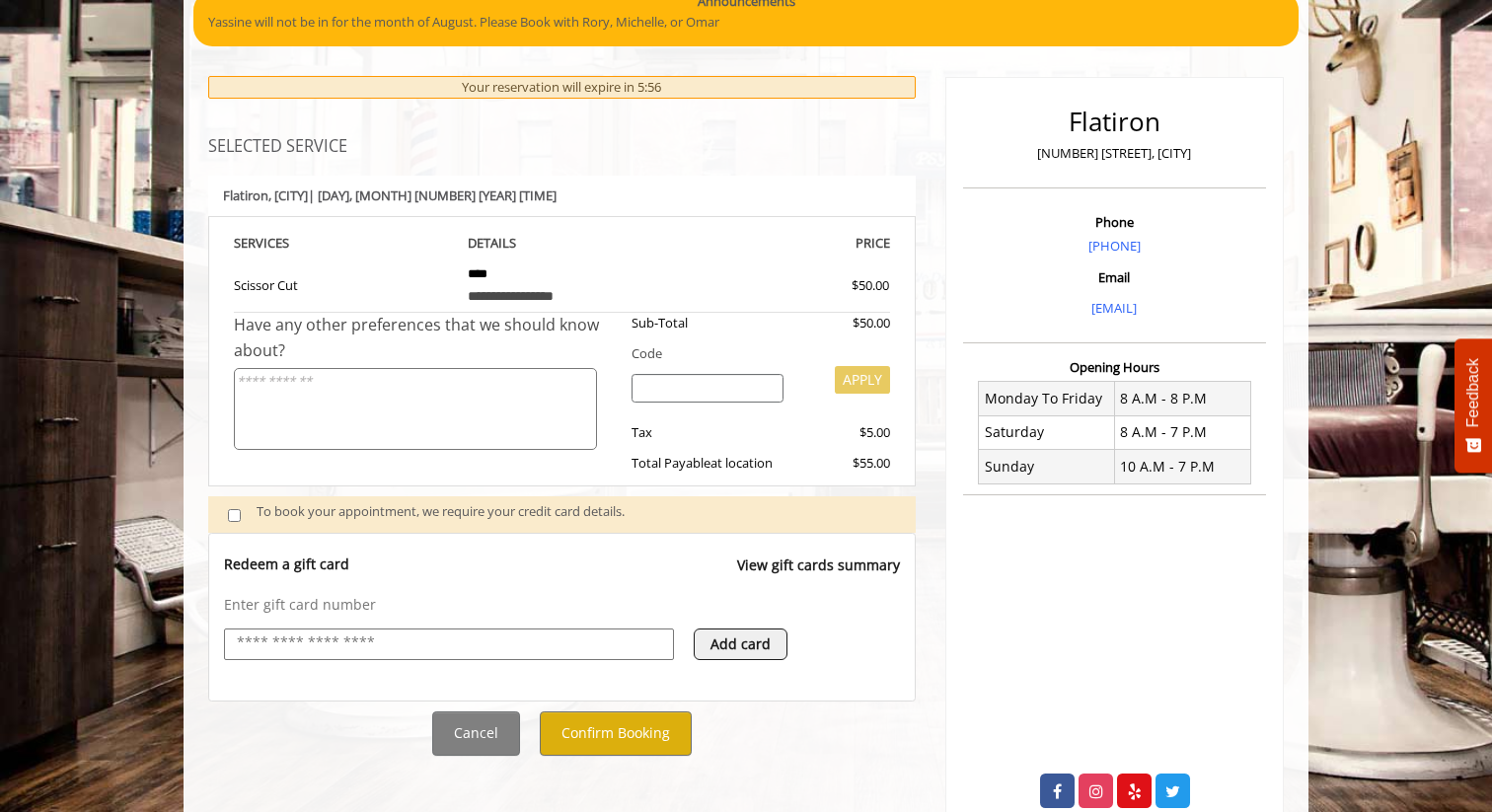 scroll, scrollTop: 226, scrollLeft: 0, axis: vertical 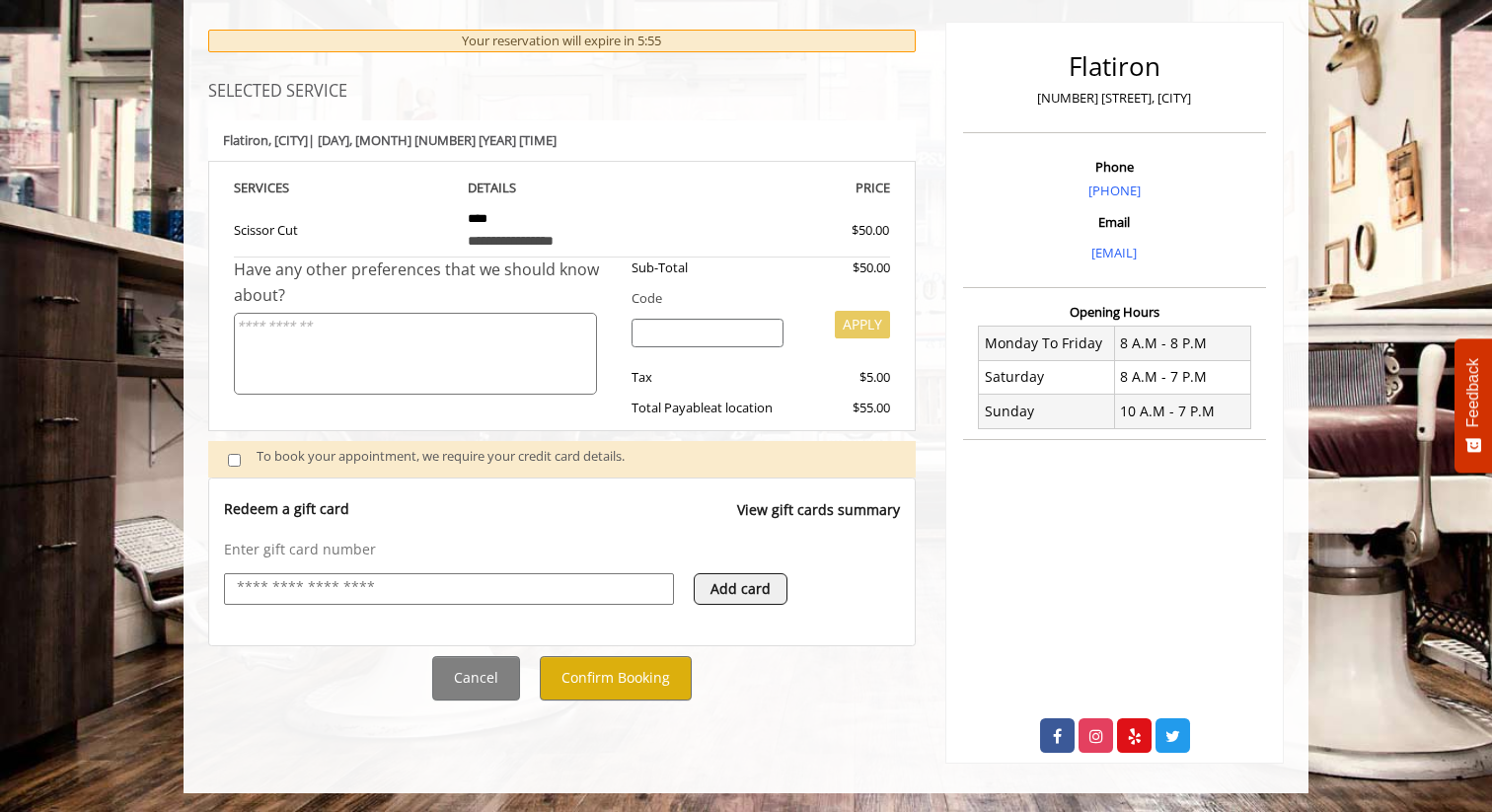 click at bounding box center (449, 588) 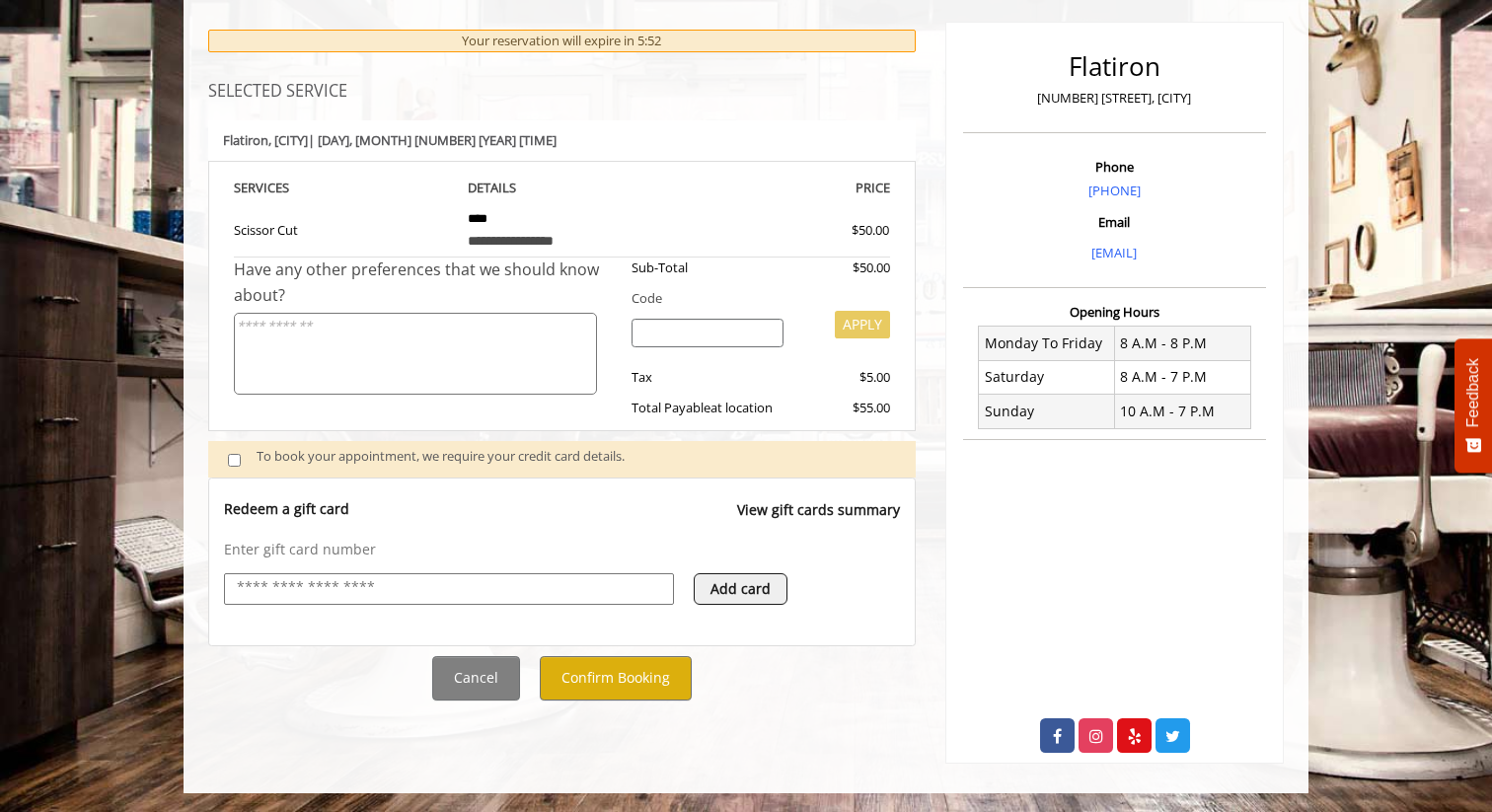 click at bounding box center [449, 588] 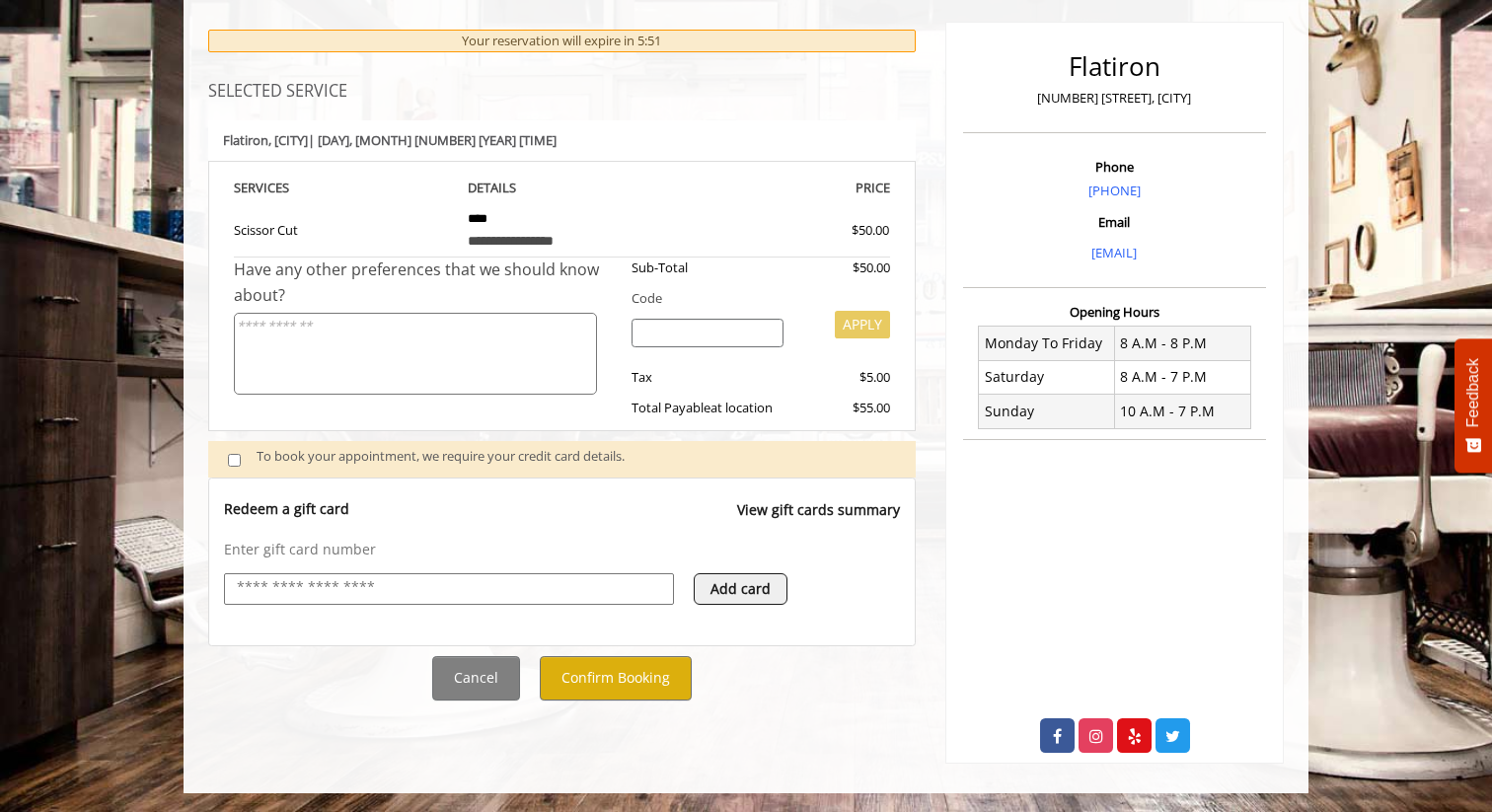 click on "Enter gift card number  Add card" at bounding box center [561, 582] 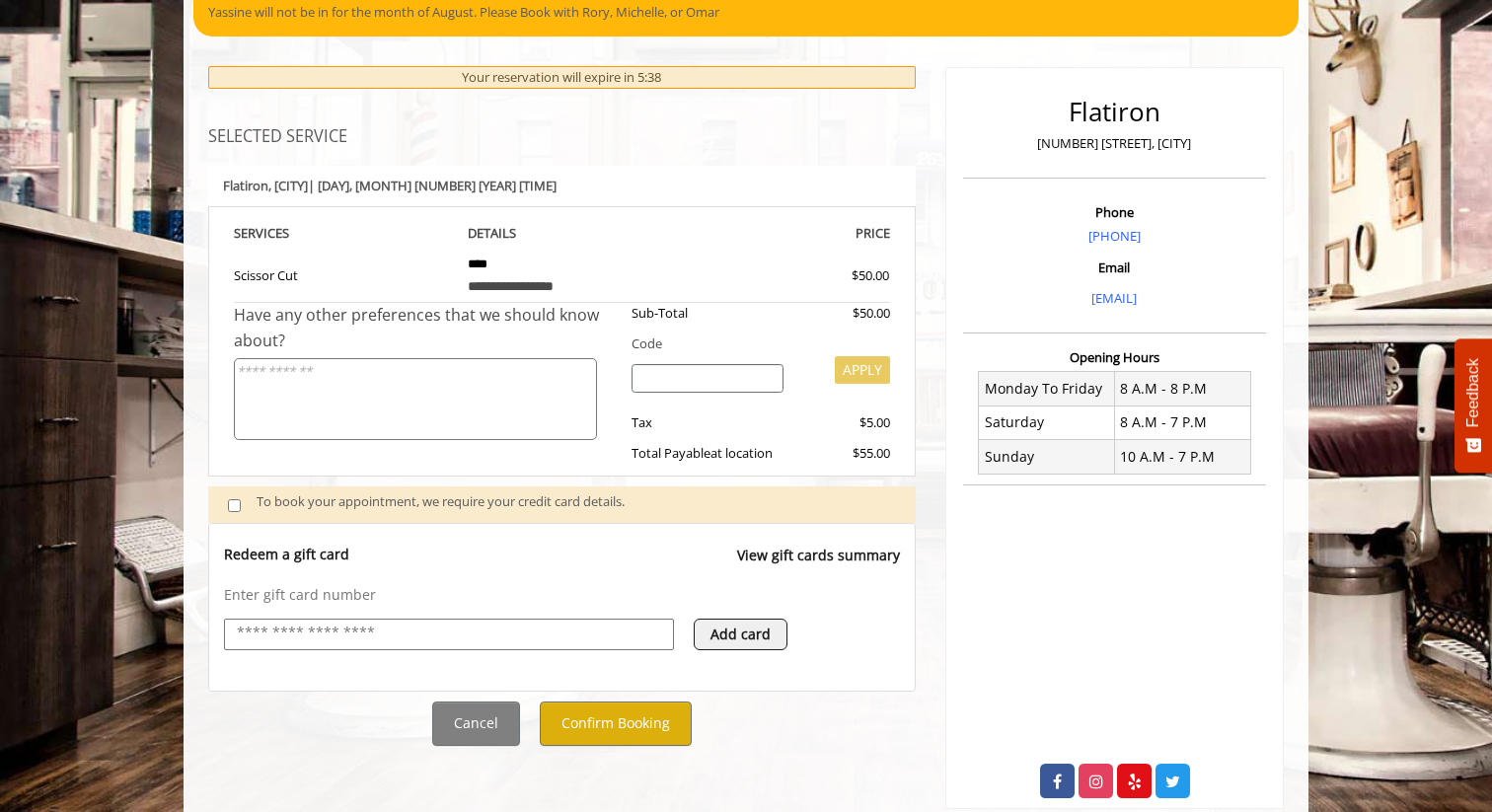 scroll, scrollTop: 226, scrollLeft: 0, axis: vertical 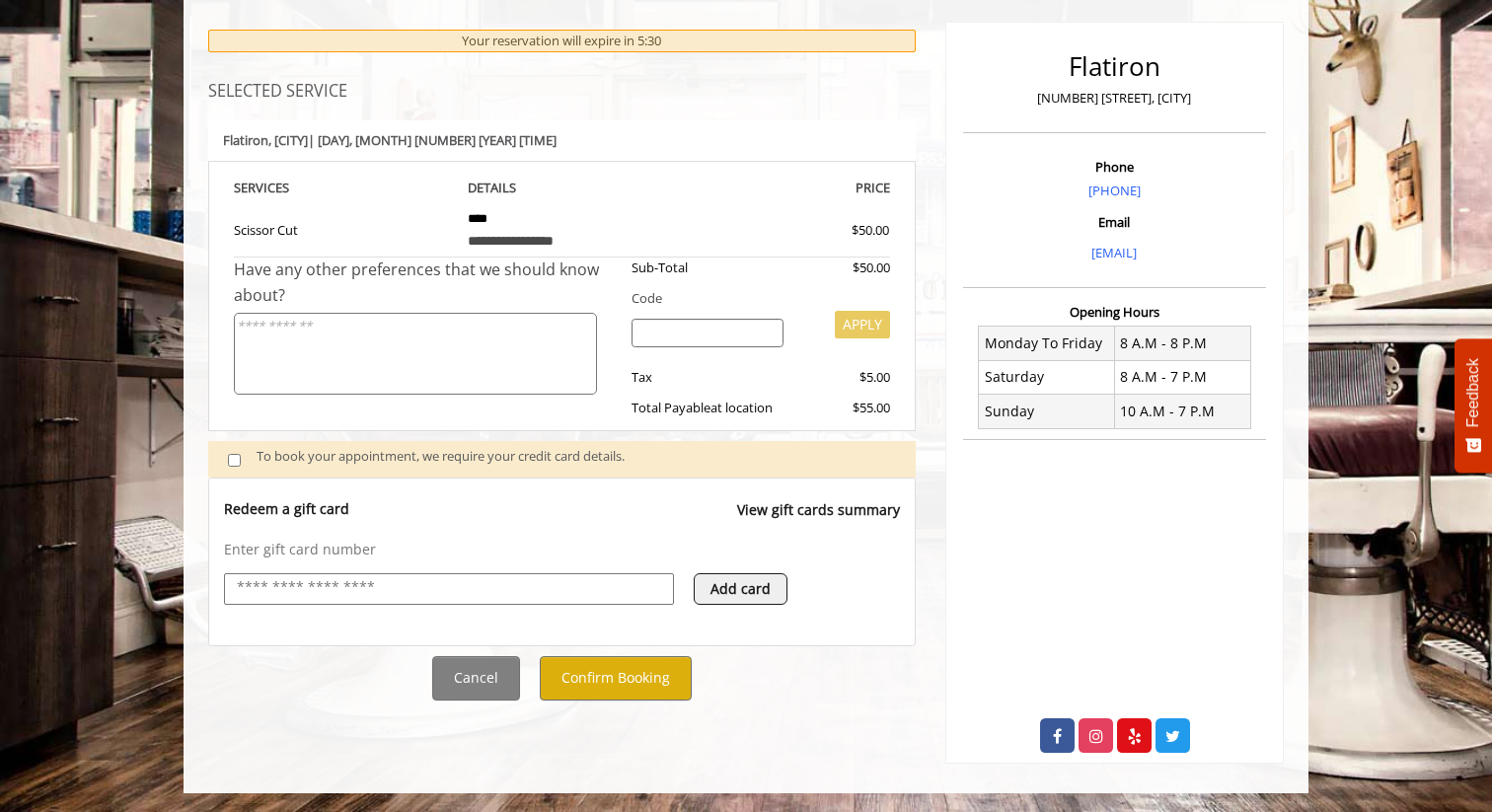 click at bounding box center (449, 588) 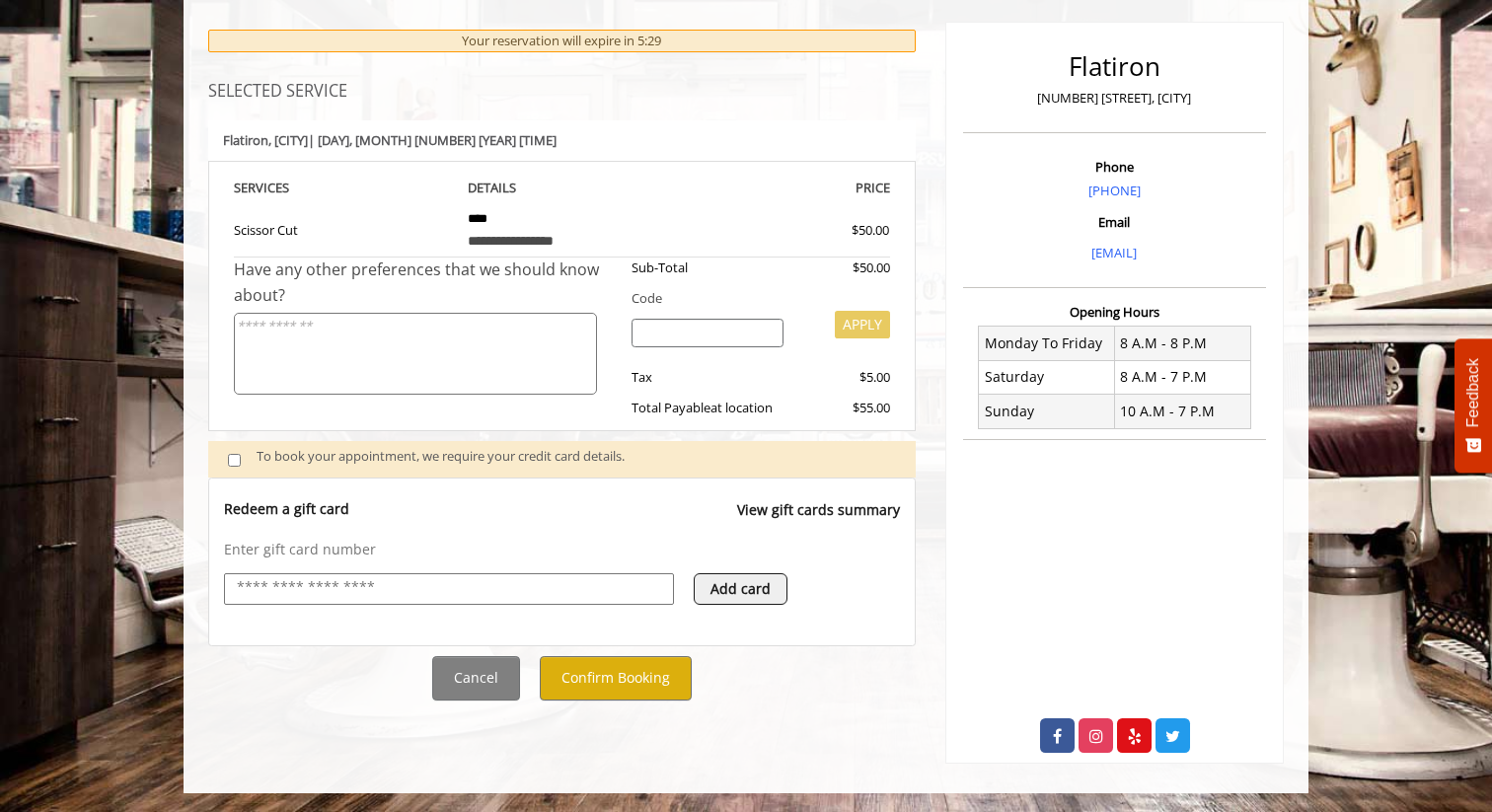 click on "Add card" at bounding box center [740, 589] 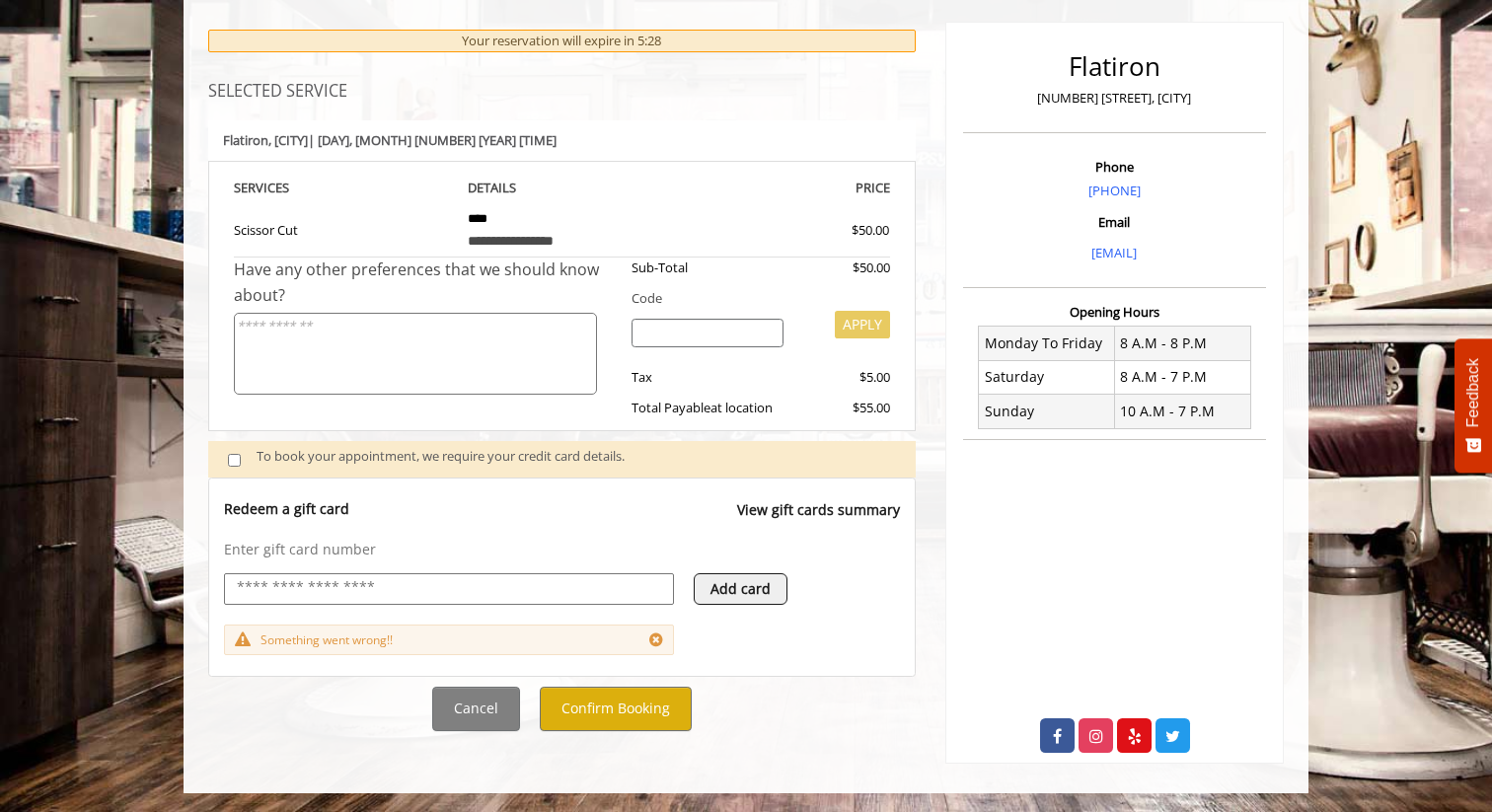 click at bounding box center (449, 588) 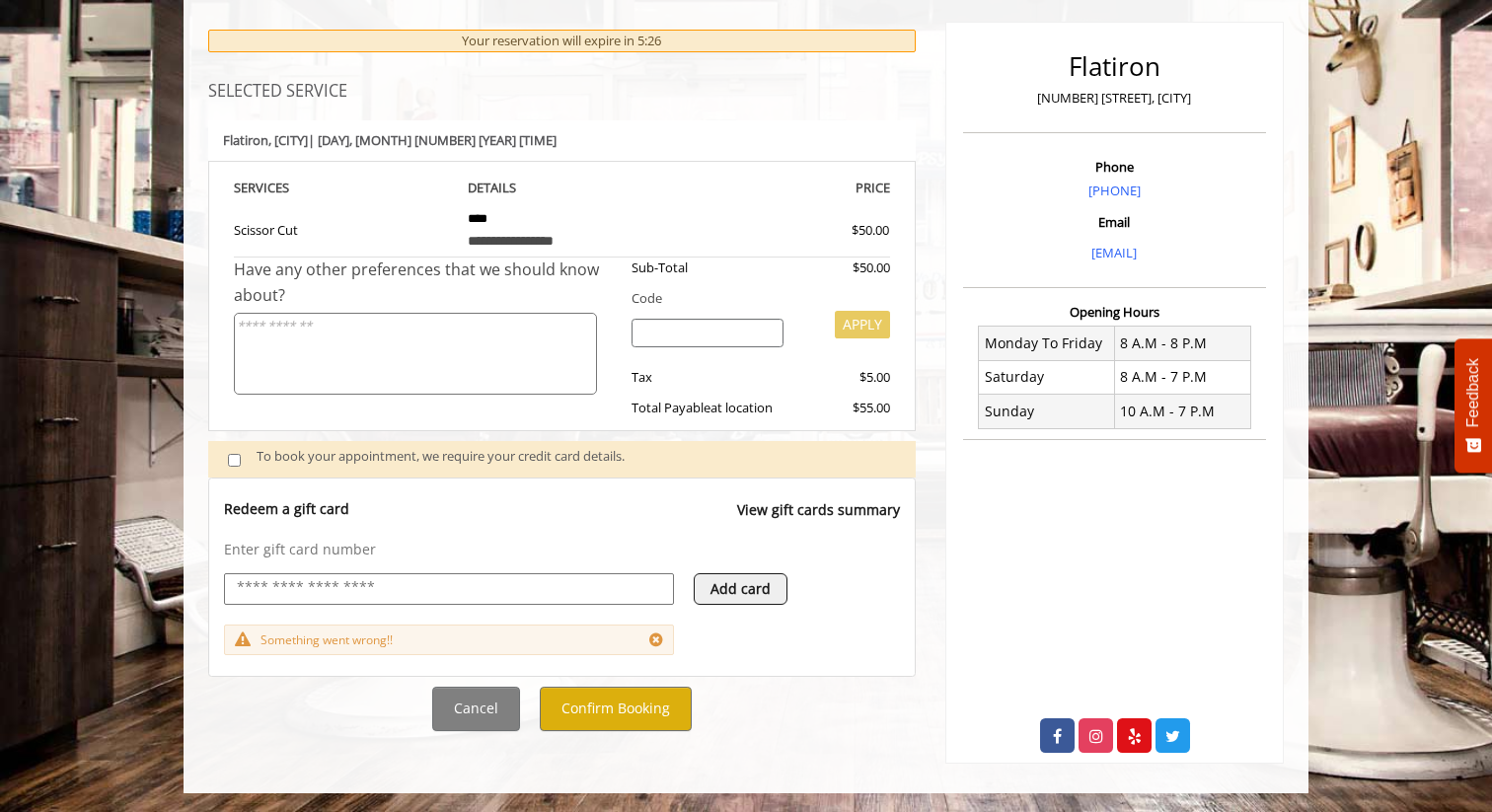 click at bounding box center [449, 588] 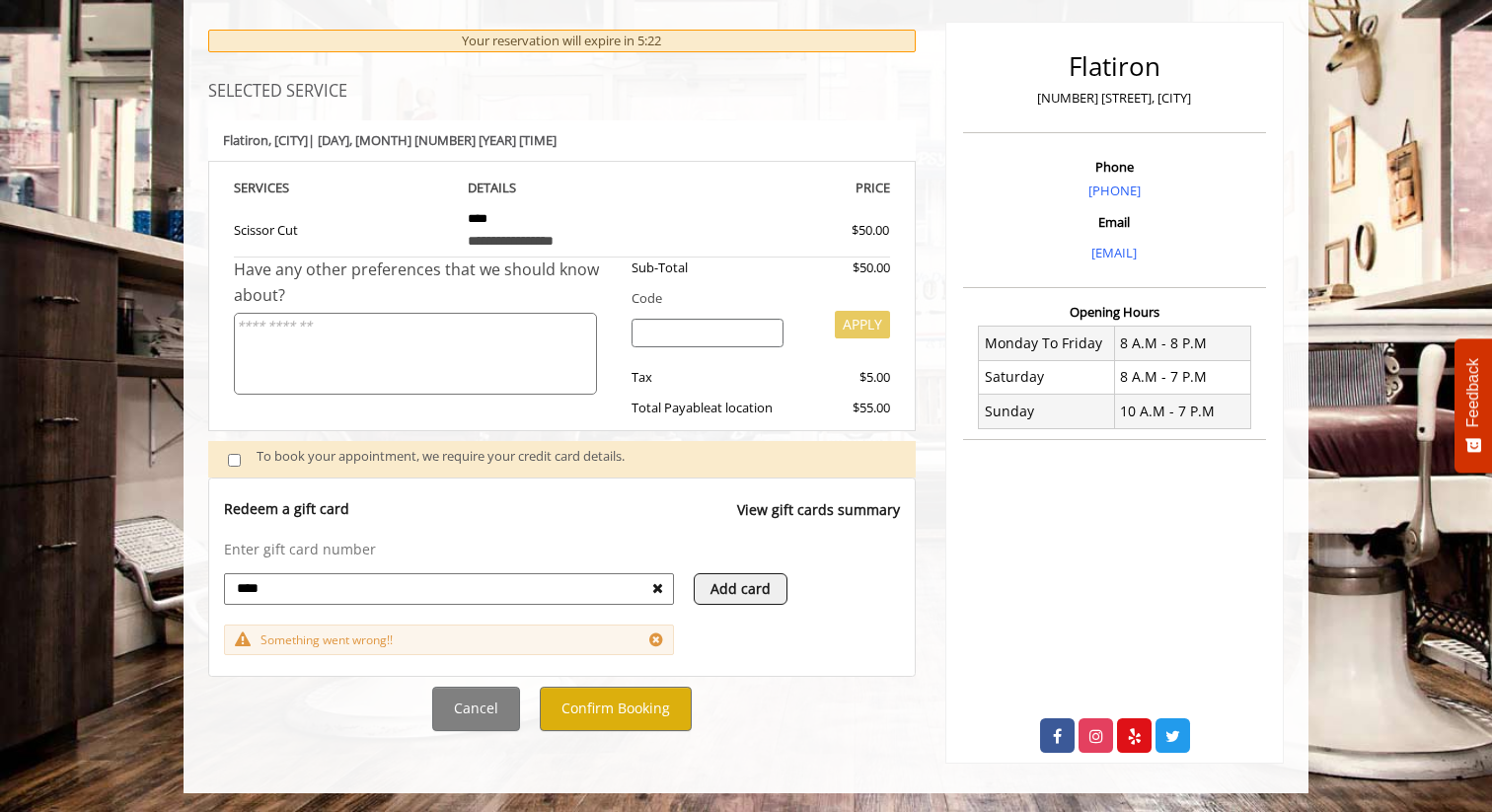 type on "****" 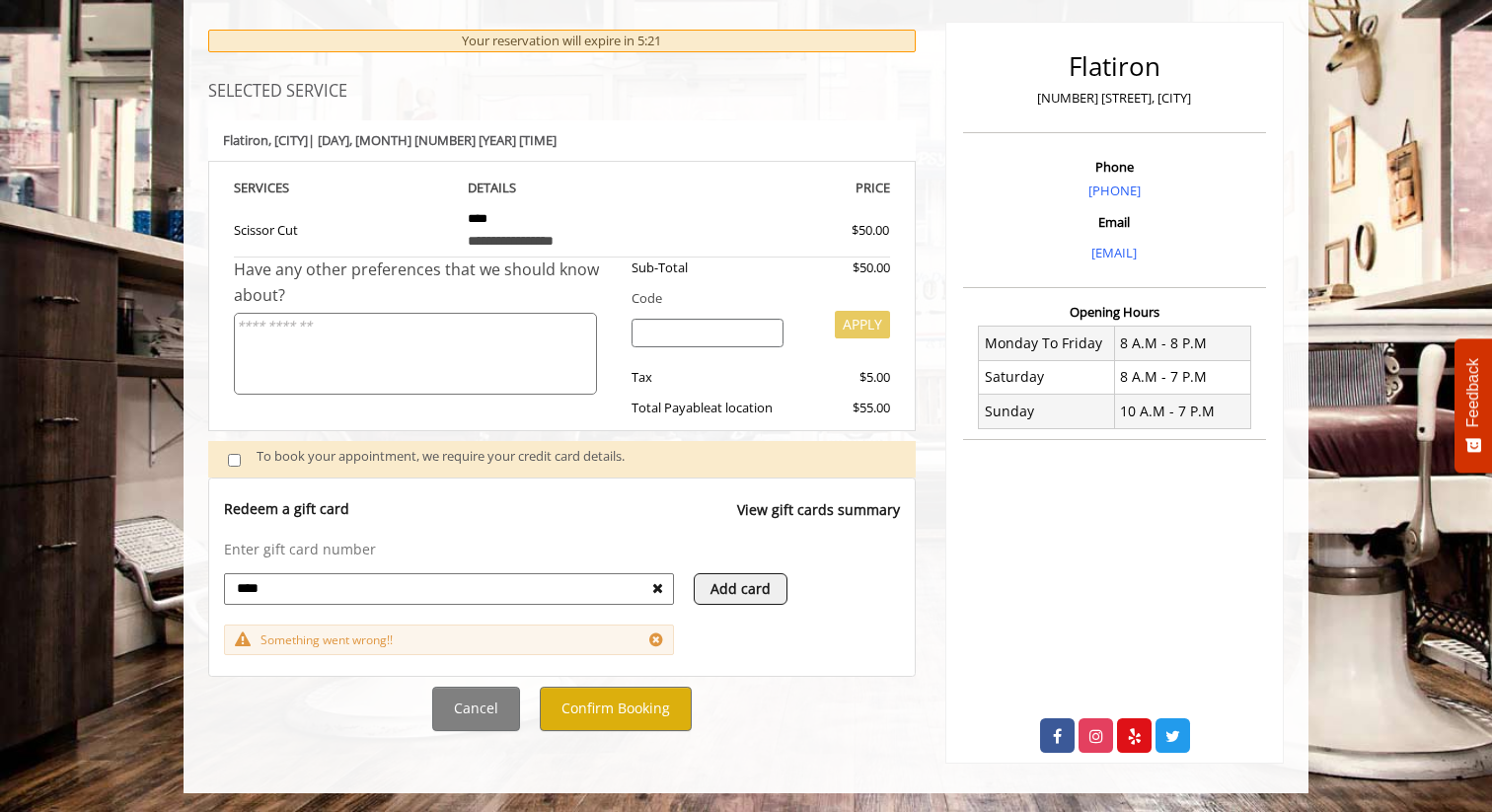 click on "****" at bounding box center (443, 588) 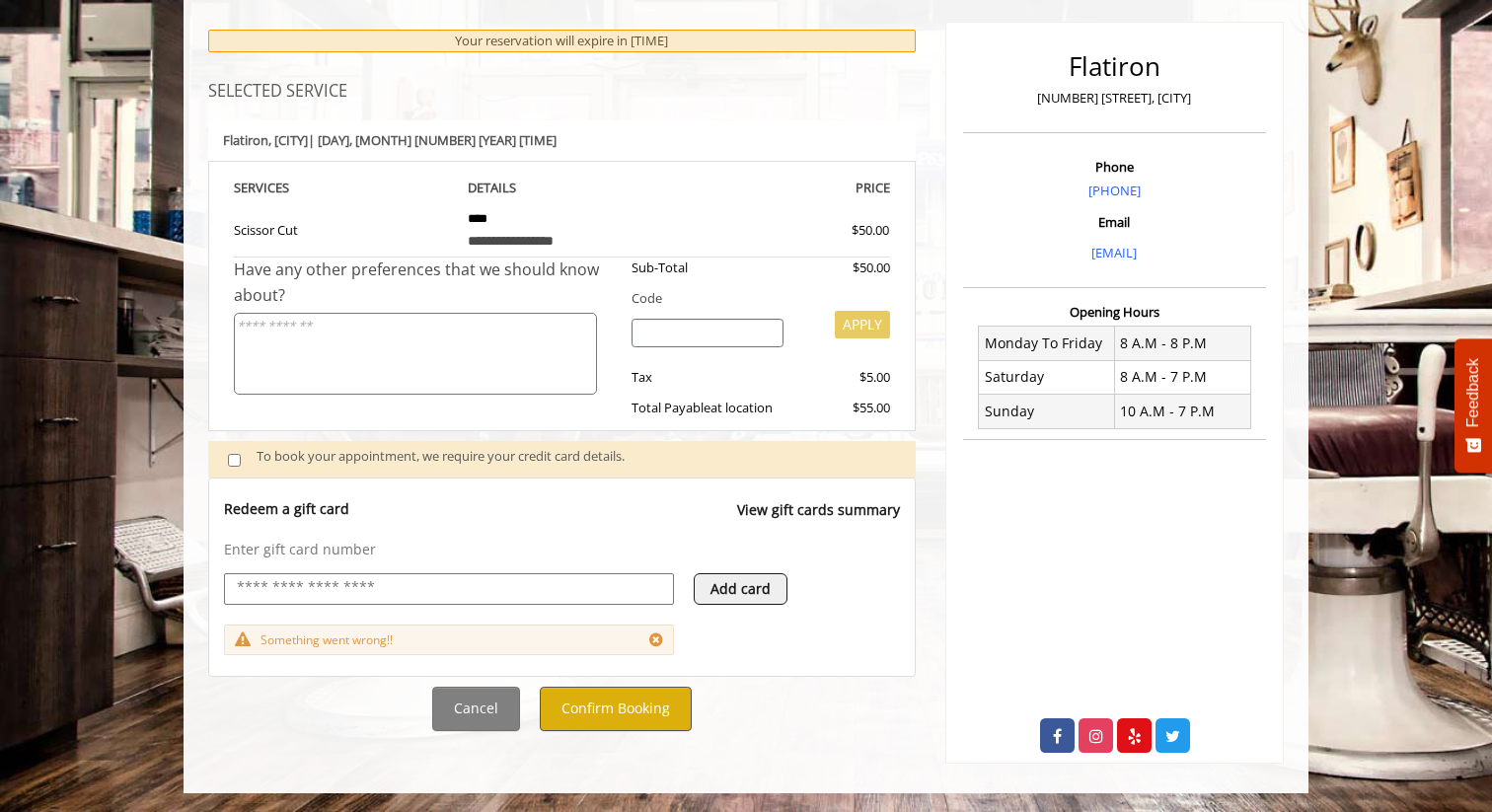 type 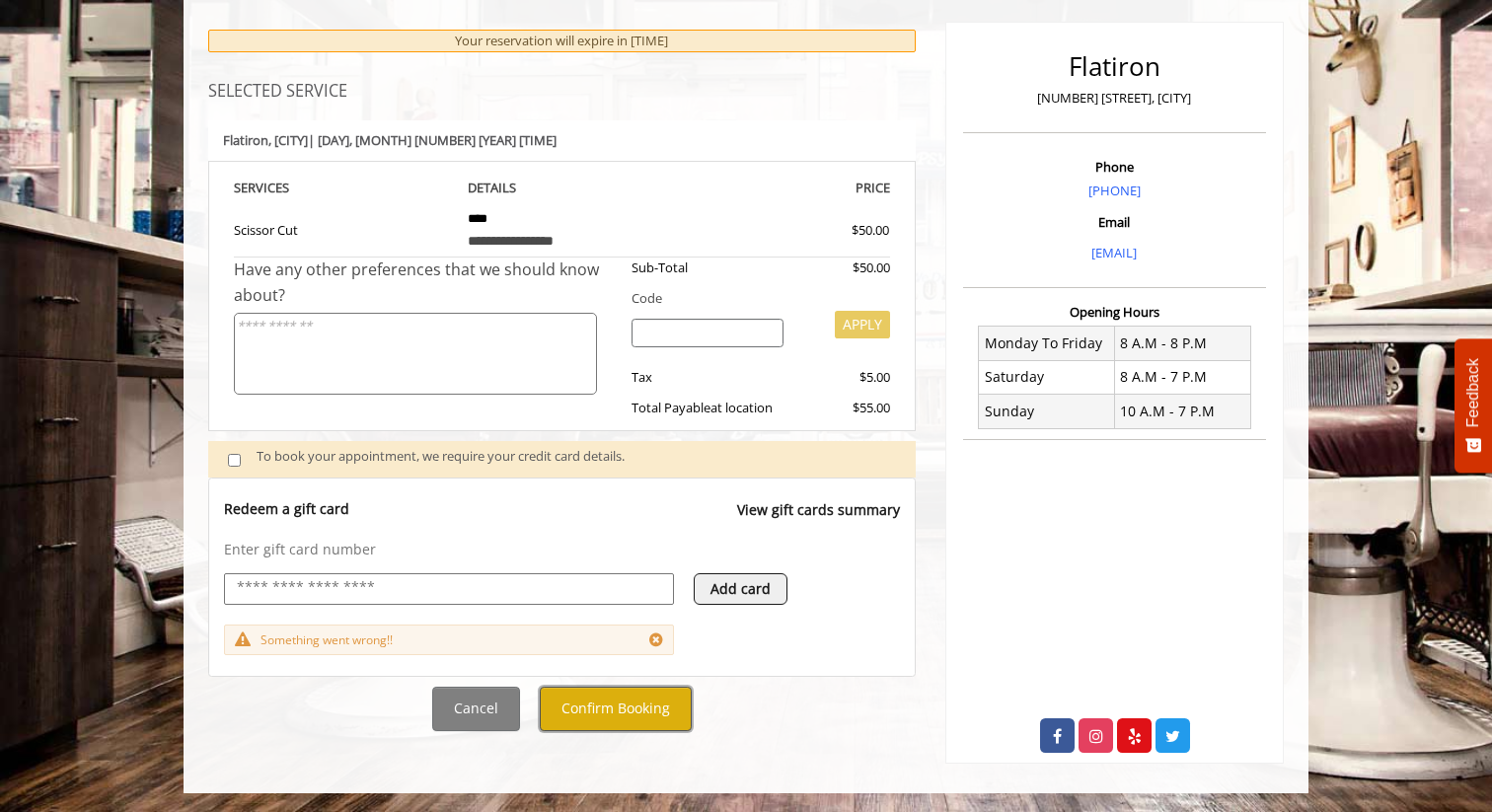 click on "Confirm Booking" at bounding box center [616, 708] 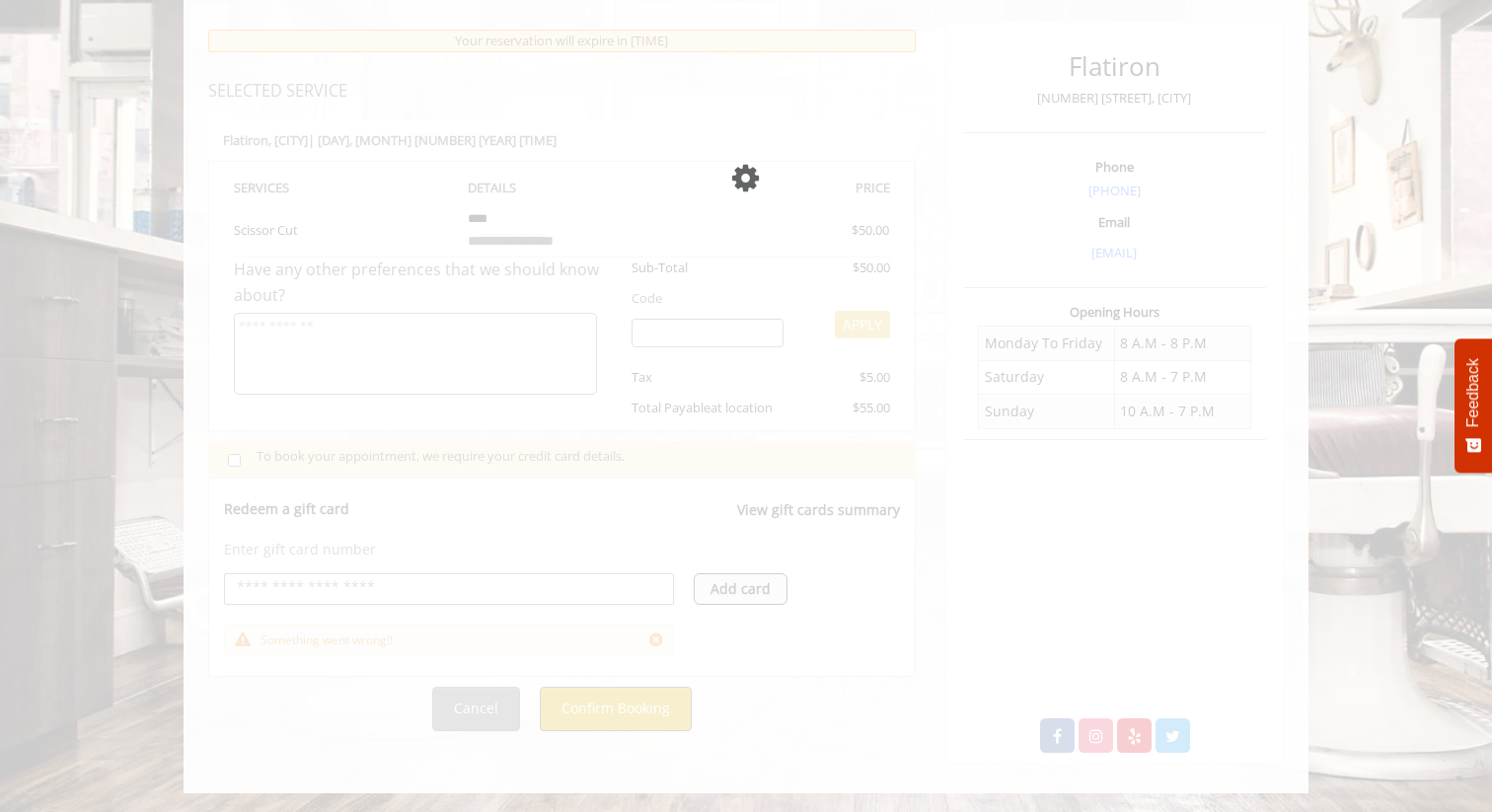 scroll, scrollTop: 0, scrollLeft: 0, axis: both 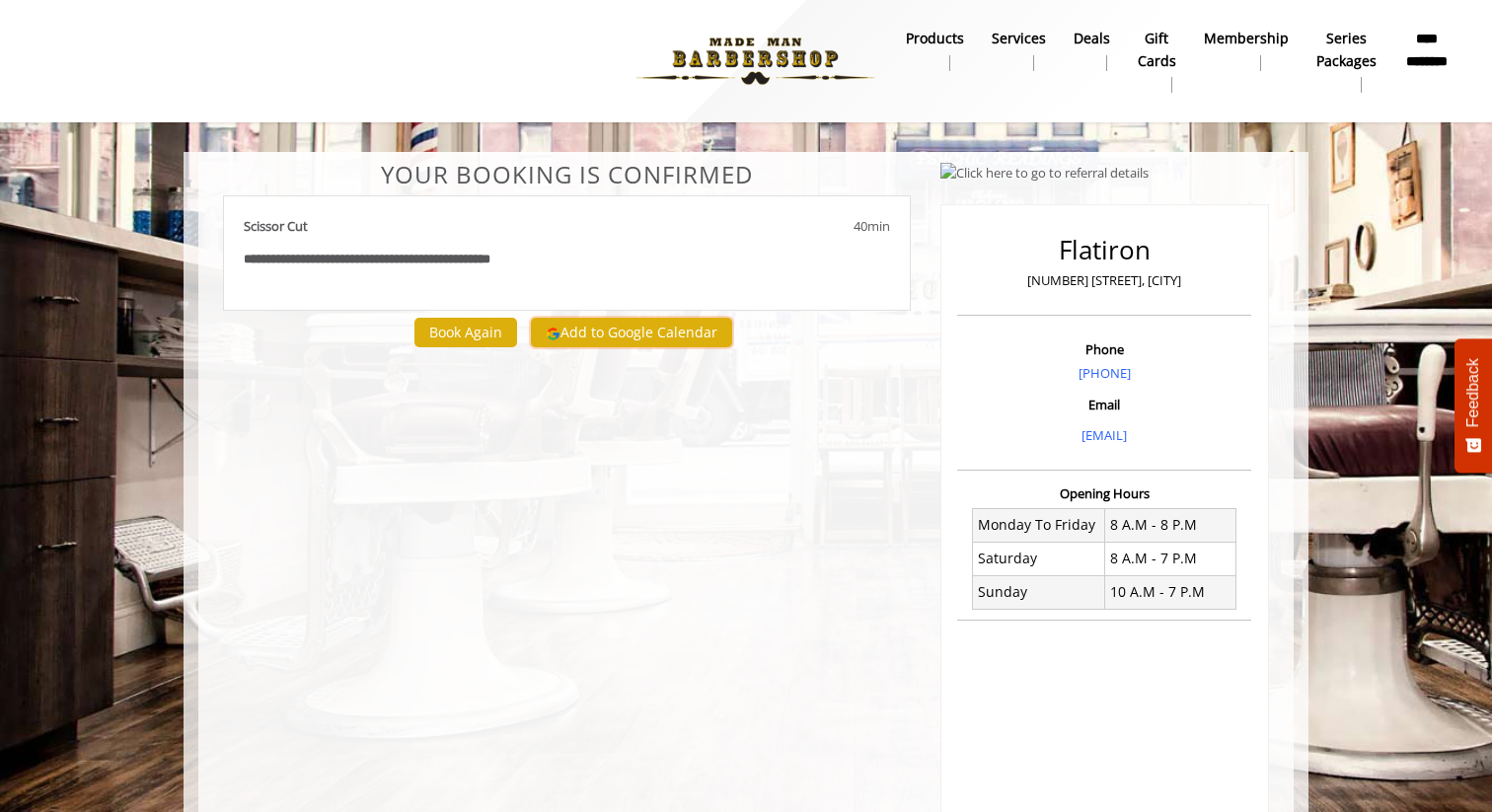 click on "Add to Google Calendar" at bounding box center [632, 332] 